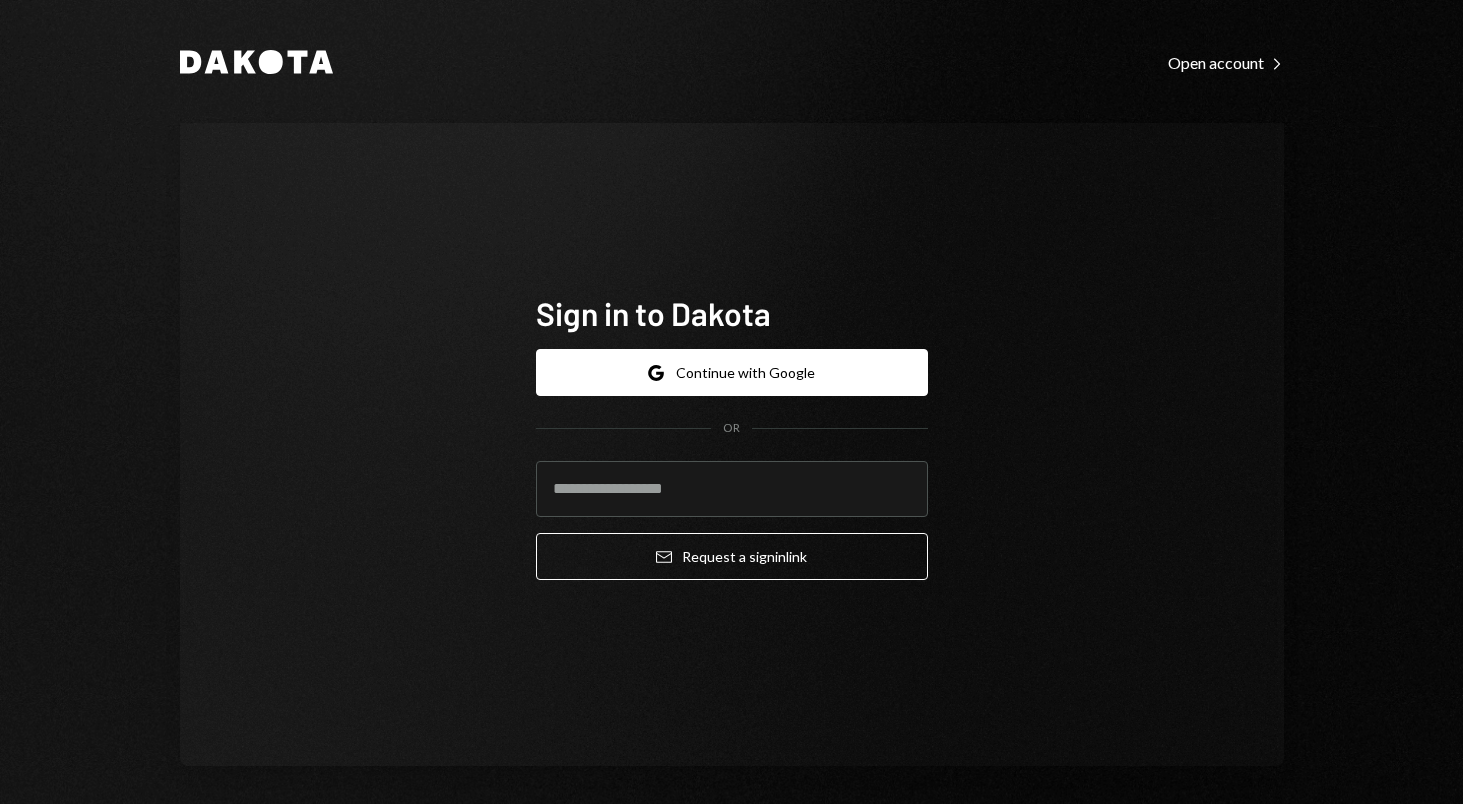 scroll, scrollTop: 0, scrollLeft: 0, axis: both 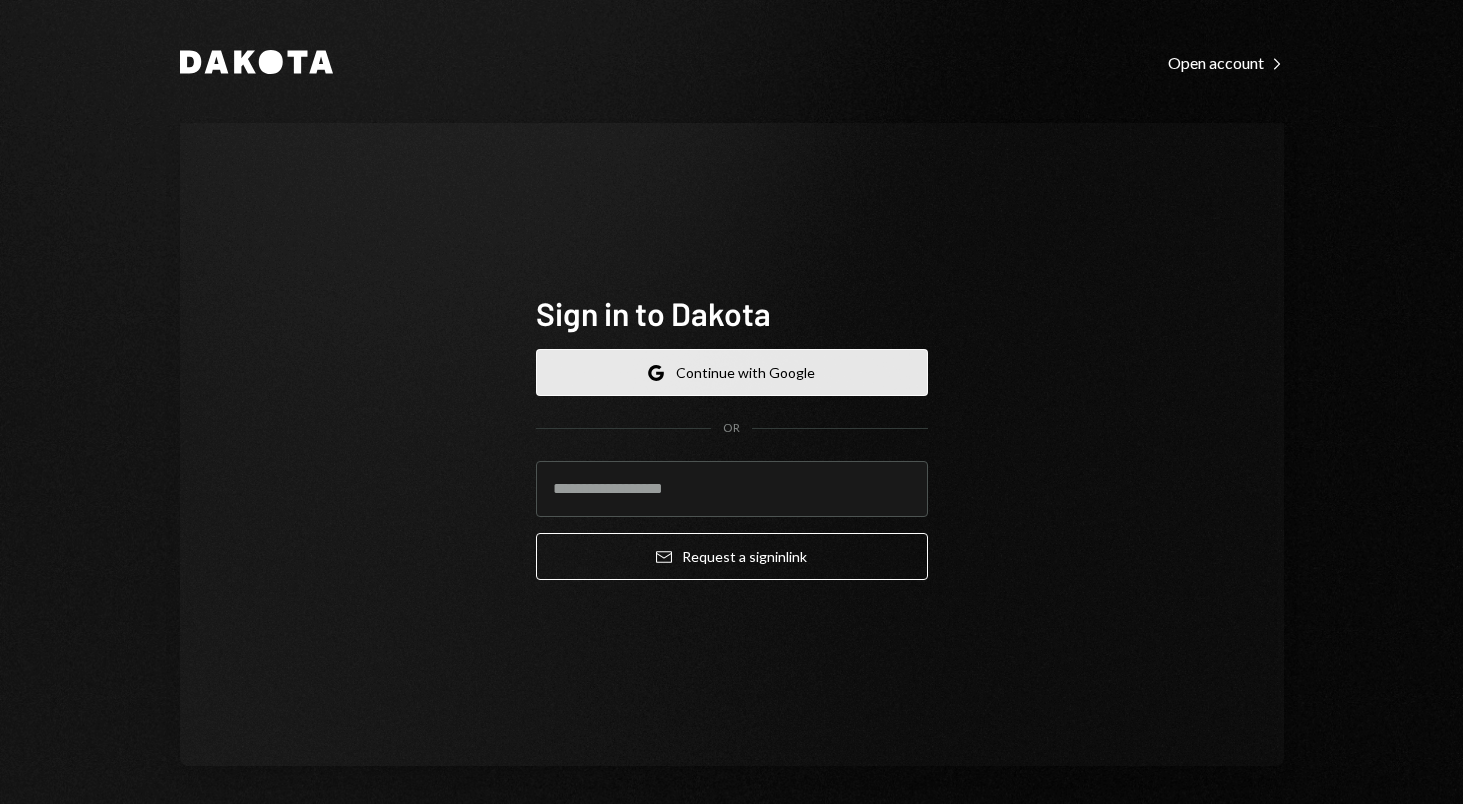 click on "Google  Continue with Google" at bounding box center [732, 372] 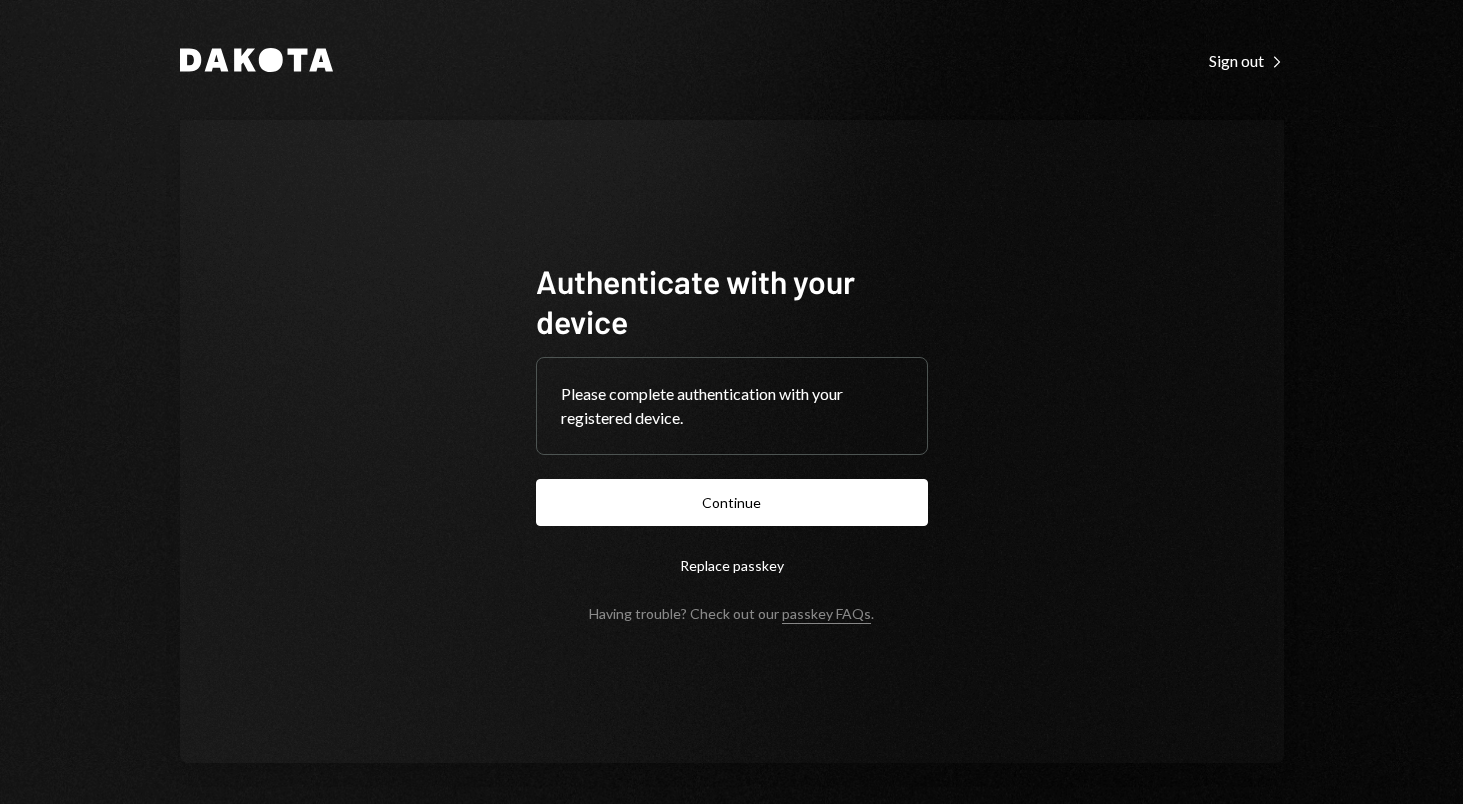 scroll, scrollTop: 0, scrollLeft: 0, axis: both 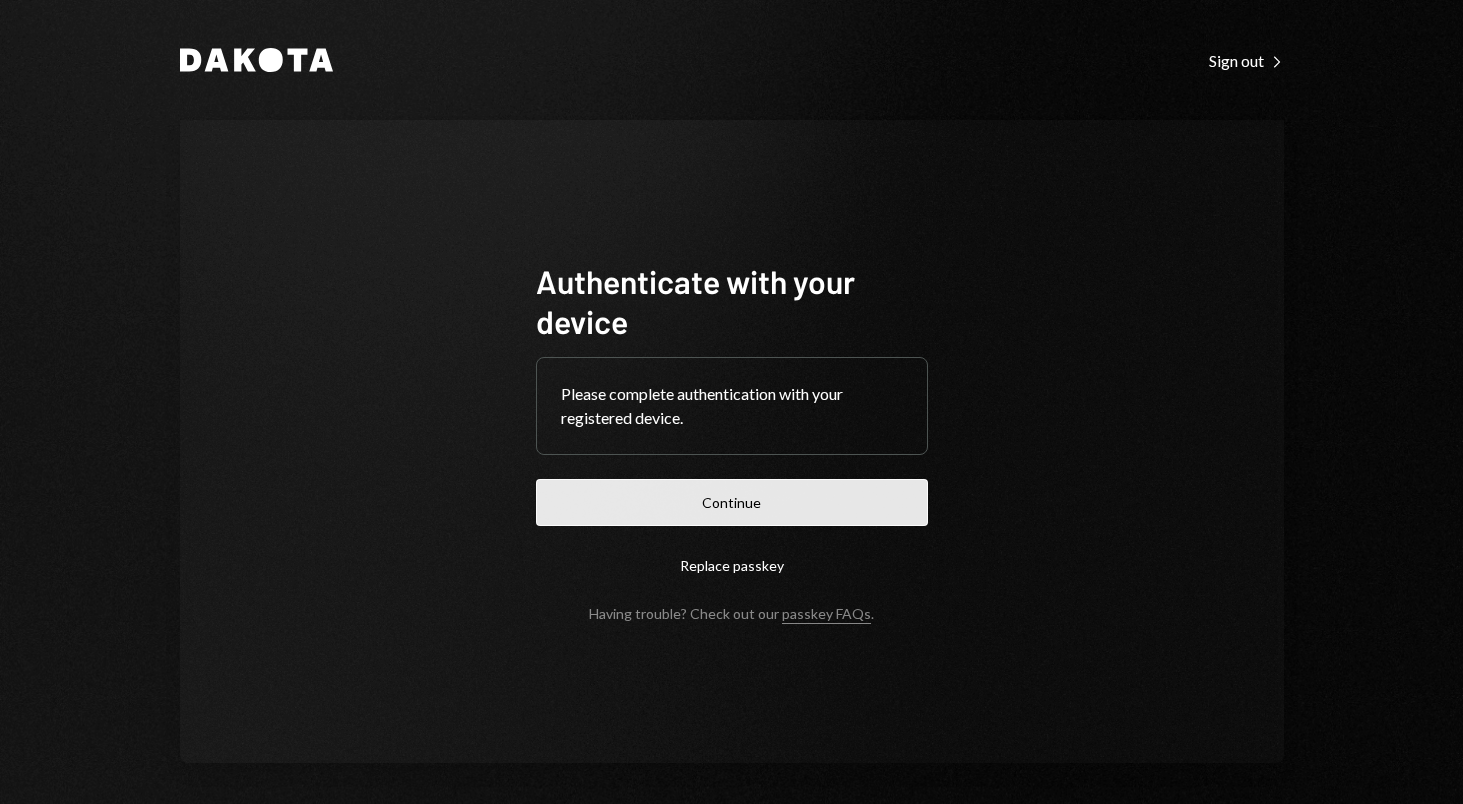 click on "Continue" at bounding box center [732, 502] 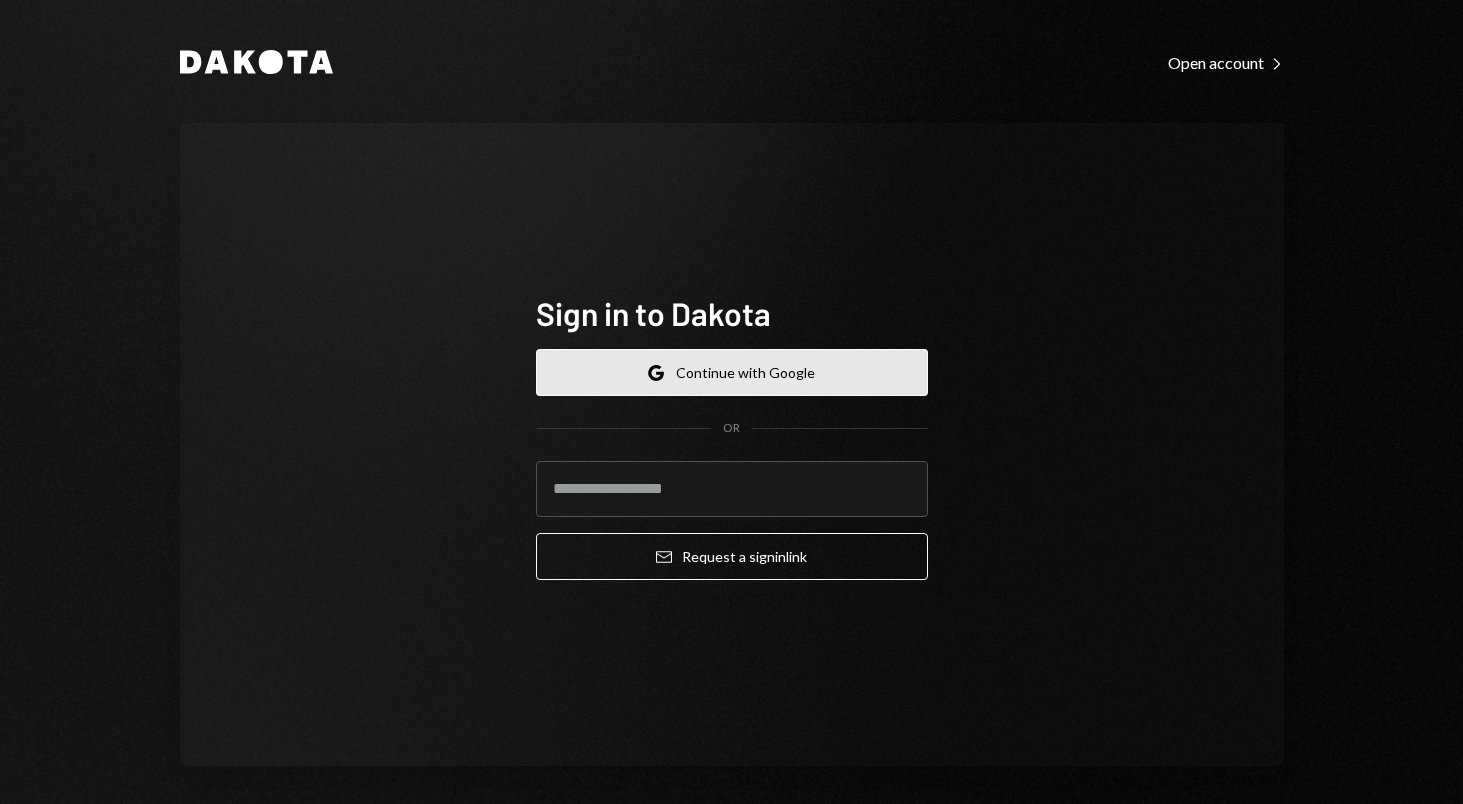 click on "Google  Continue with Google" at bounding box center (732, 372) 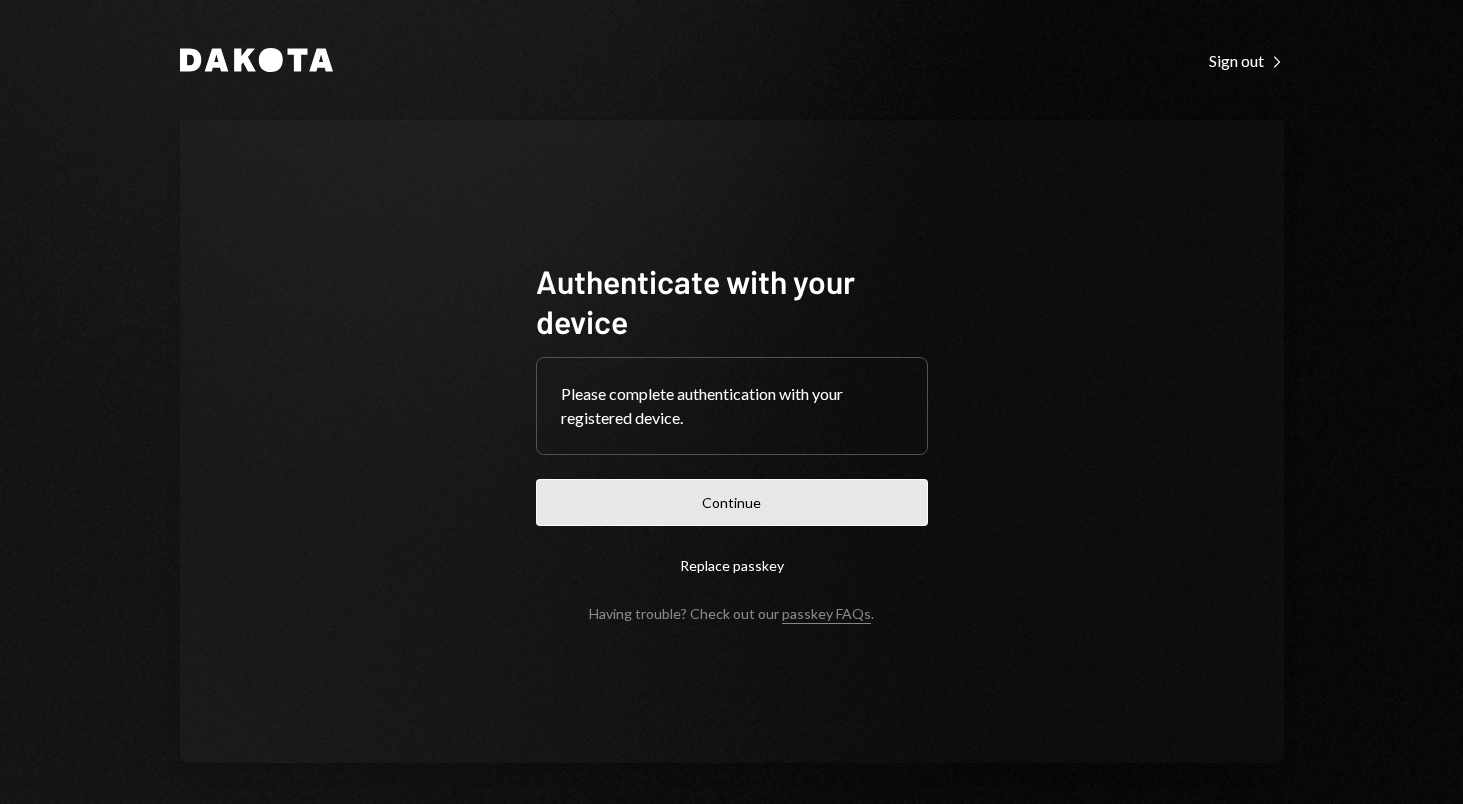 scroll, scrollTop: 0, scrollLeft: 0, axis: both 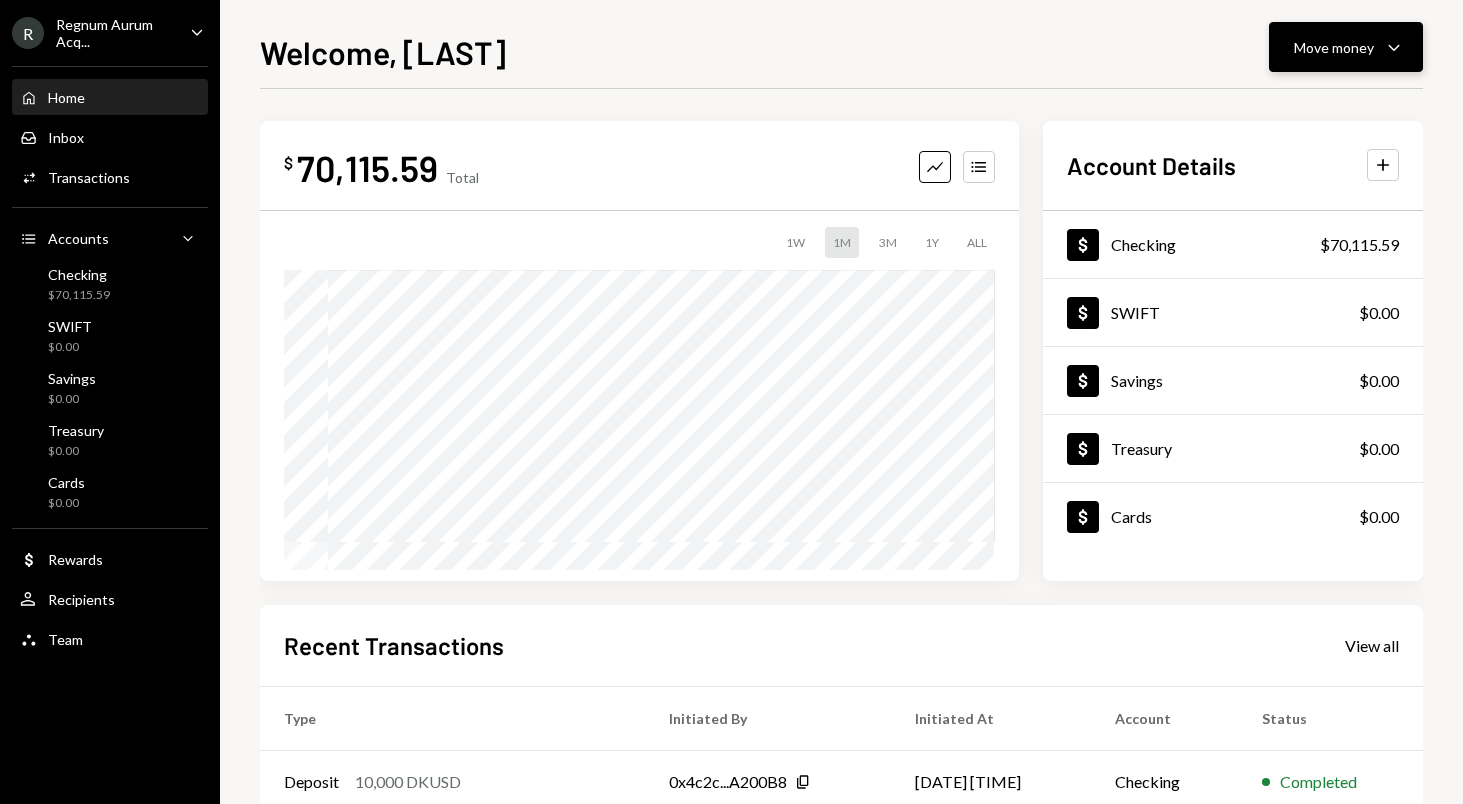 click on "Move money Caret Down" at bounding box center [1346, 47] 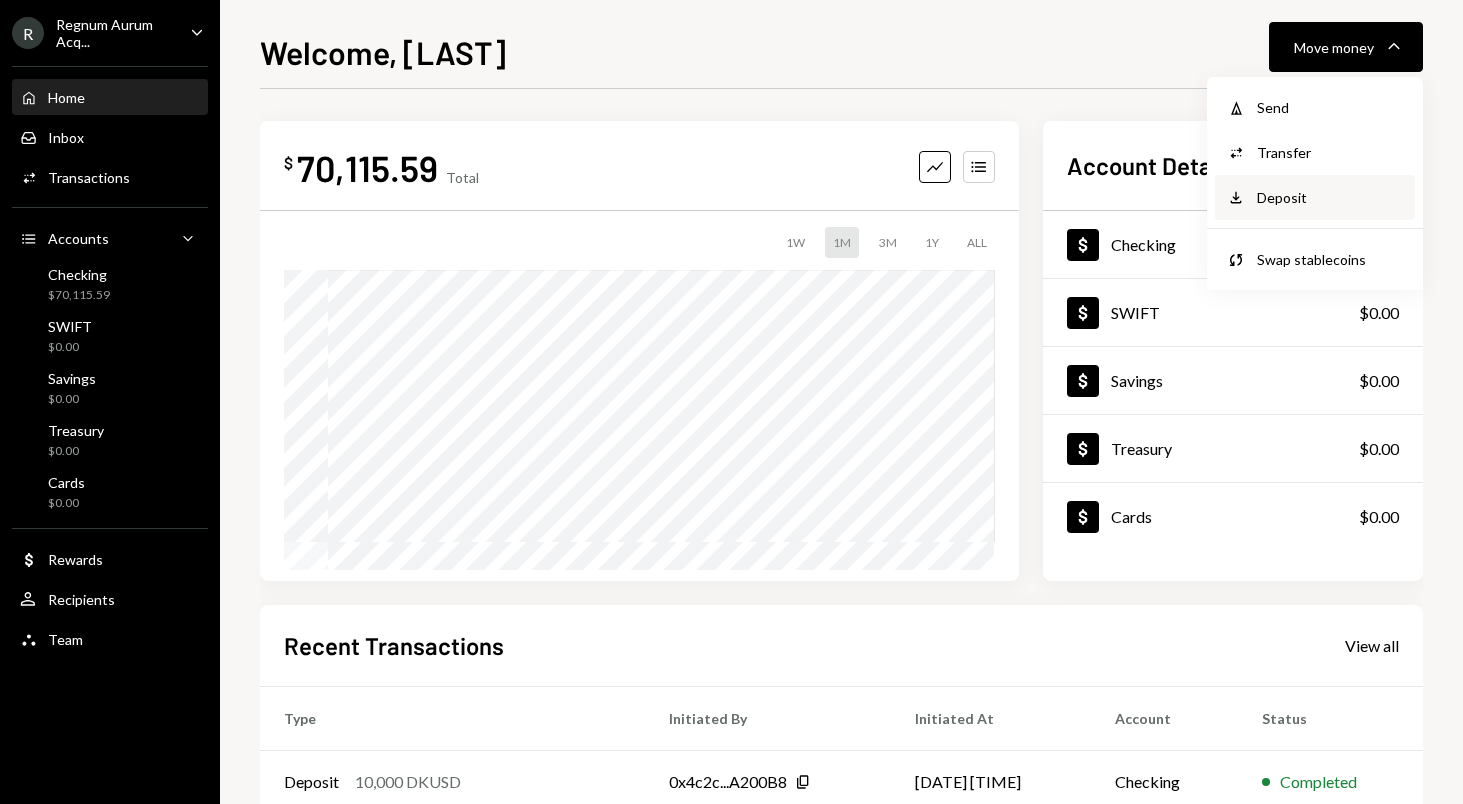 click on "Deposit" at bounding box center (1330, 197) 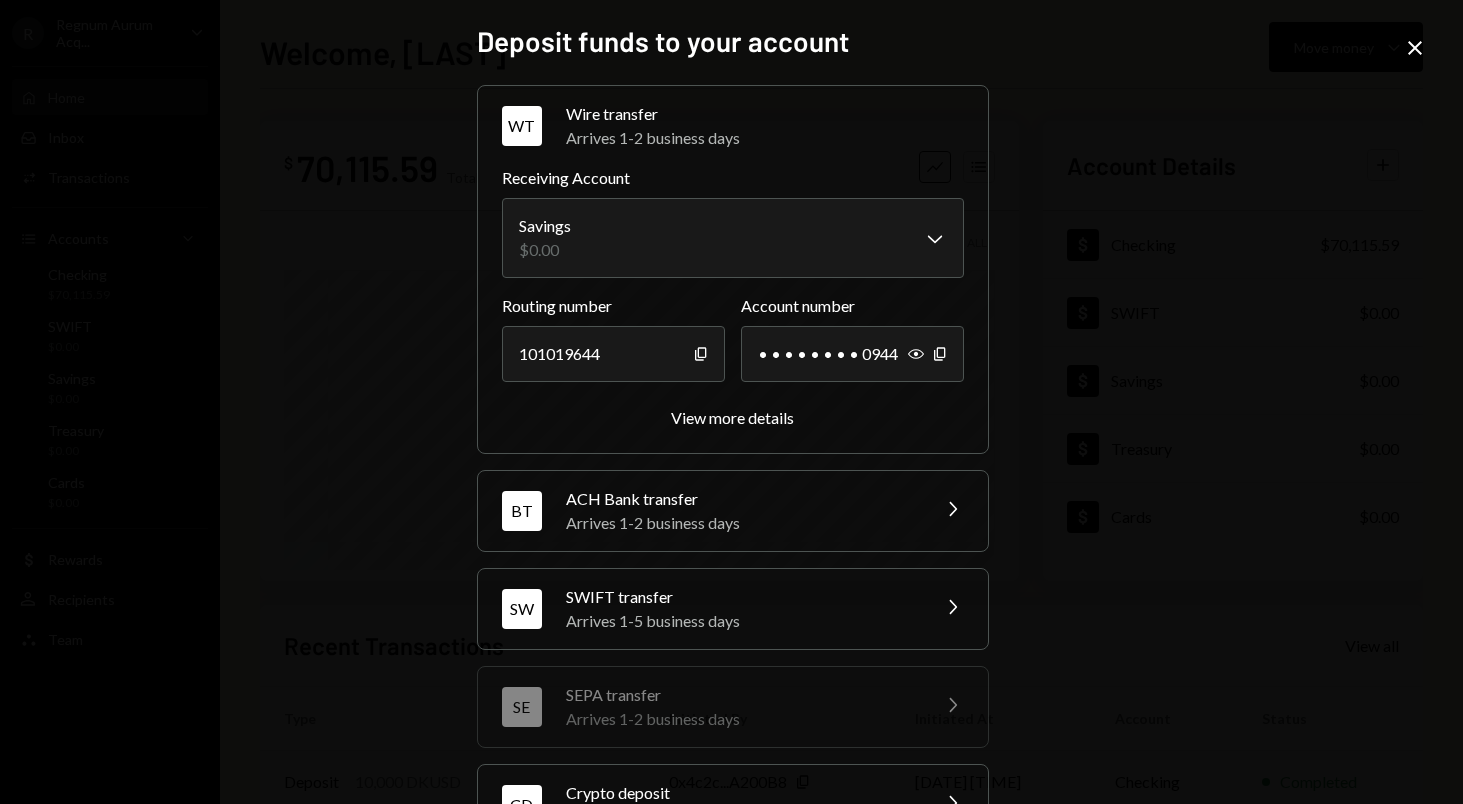 scroll, scrollTop: 170, scrollLeft: 0, axis: vertical 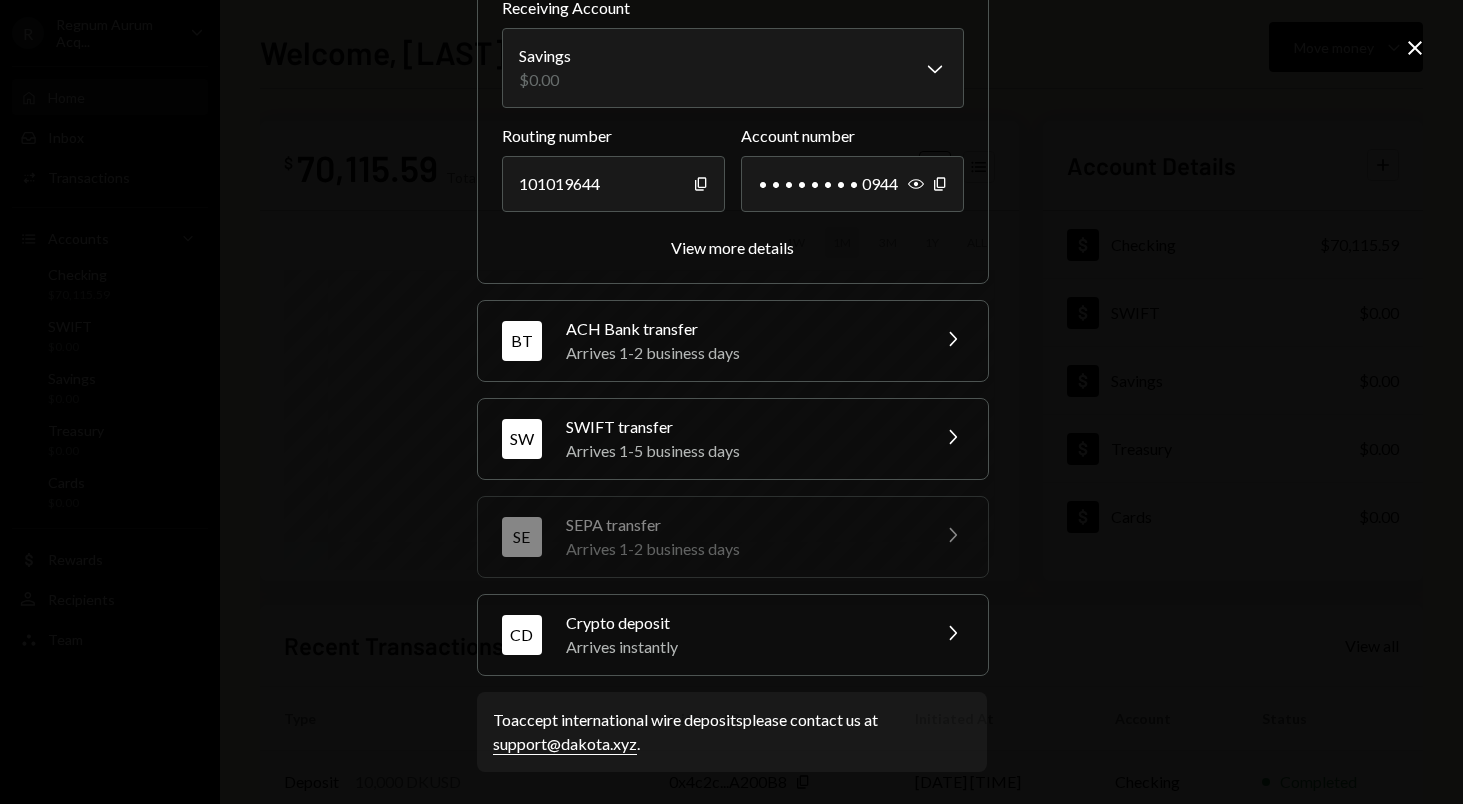 click on "Arrives instantly" at bounding box center (741, 647) 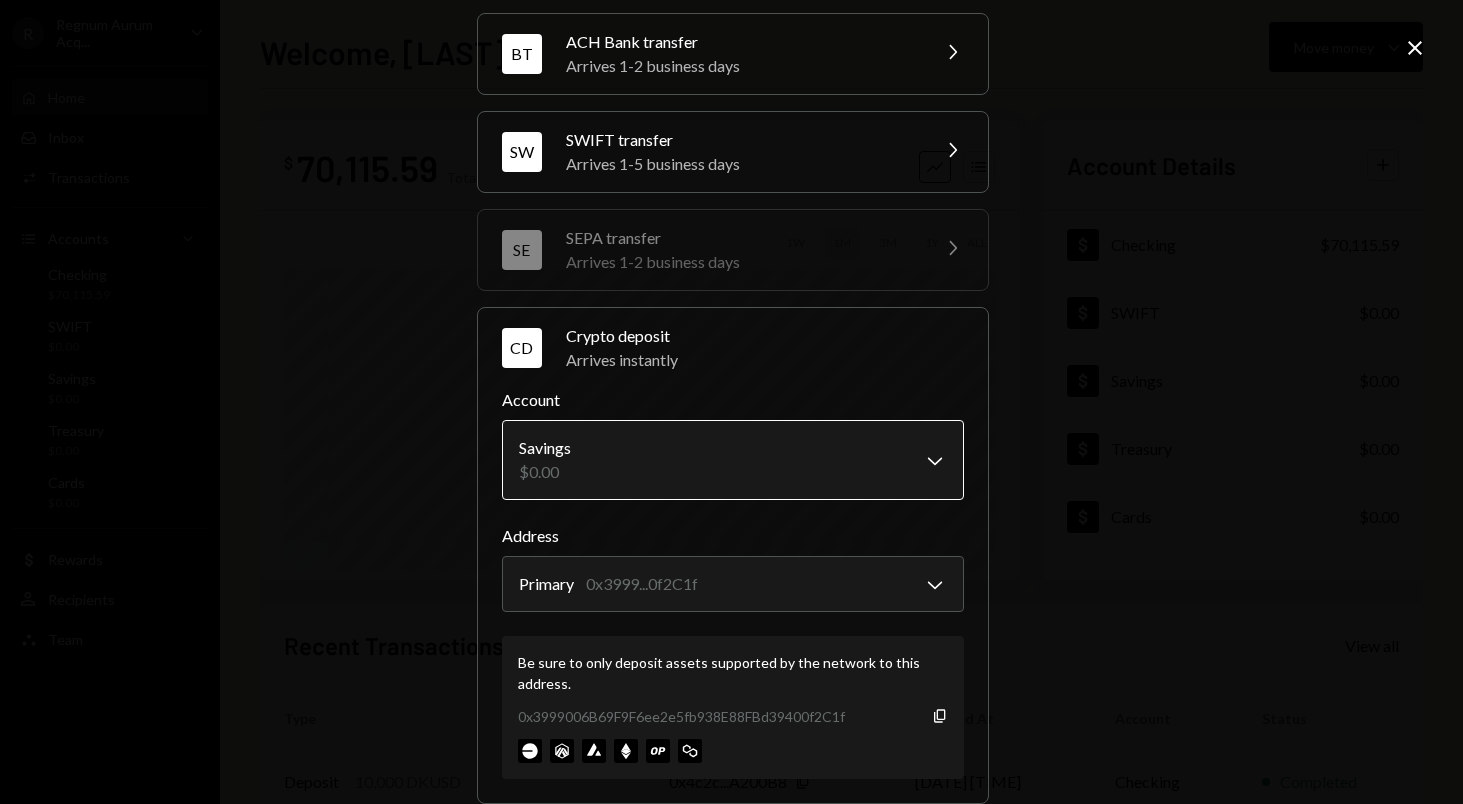 scroll, scrollTop: 297, scrollLeft: 0, axis: vertical 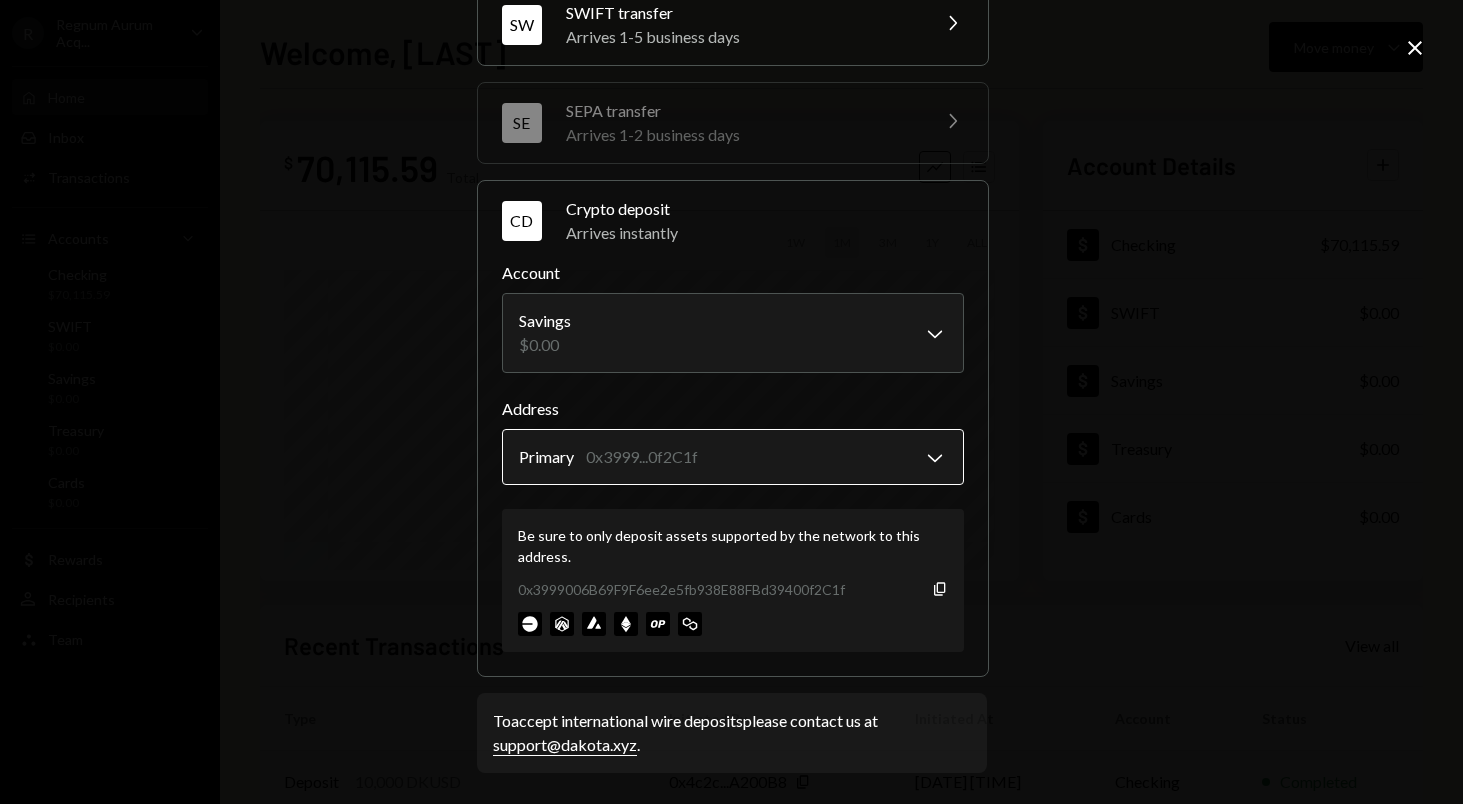 click on "R Regnum Aurum Acq... Caret Down Home Home Inbox Inbox Activities Transactions Accounts Accounts Caret Down Checking $70,115.59 SWIFT $0.00 Savings $0.00 Treasury $0.00 Cards $0.00 Dollar Rewards User Recipients Team Team Welcome, Belsher Move money Caret Down $ 70,115.59 Total Graph Accounts 1W 1M 3M 1Y ALL Account Details Plus Dollar Checking $70,115.59 Dollar SWIFT $0.00 Dollar Savings $0.00 Dollar Treasury $0.00 Dollar Cards $0.00 Recent Transactions View all Type Initiated By Initiated At Account Status Deposit 10,000  DKUSD 0x4c2c...A200B8 Copy 07/31/25 8:41 PM Checking Completed Stablecoin Conversion $10,000.00 Milan Hayre 07/31/25 8:37 PM Checking Completed Withdrawal 8,333.33  USDC Milan Hayre 07/31/25 8:34 PM Checking Completed Withdrawal 4,000  USDC Milan Hayre 07/31/25 12:10 AM Checking Completed Withdrawal 6,000  USDC Belsher Samra 07/31/25 12:09 AM Checking Completed /dashboard Deposit funds to your account WT Wire transfer Arrives 1-2 business days Chevron Right BT ACH Bank transfer SW SE CD" at bounding box center [731, 402] 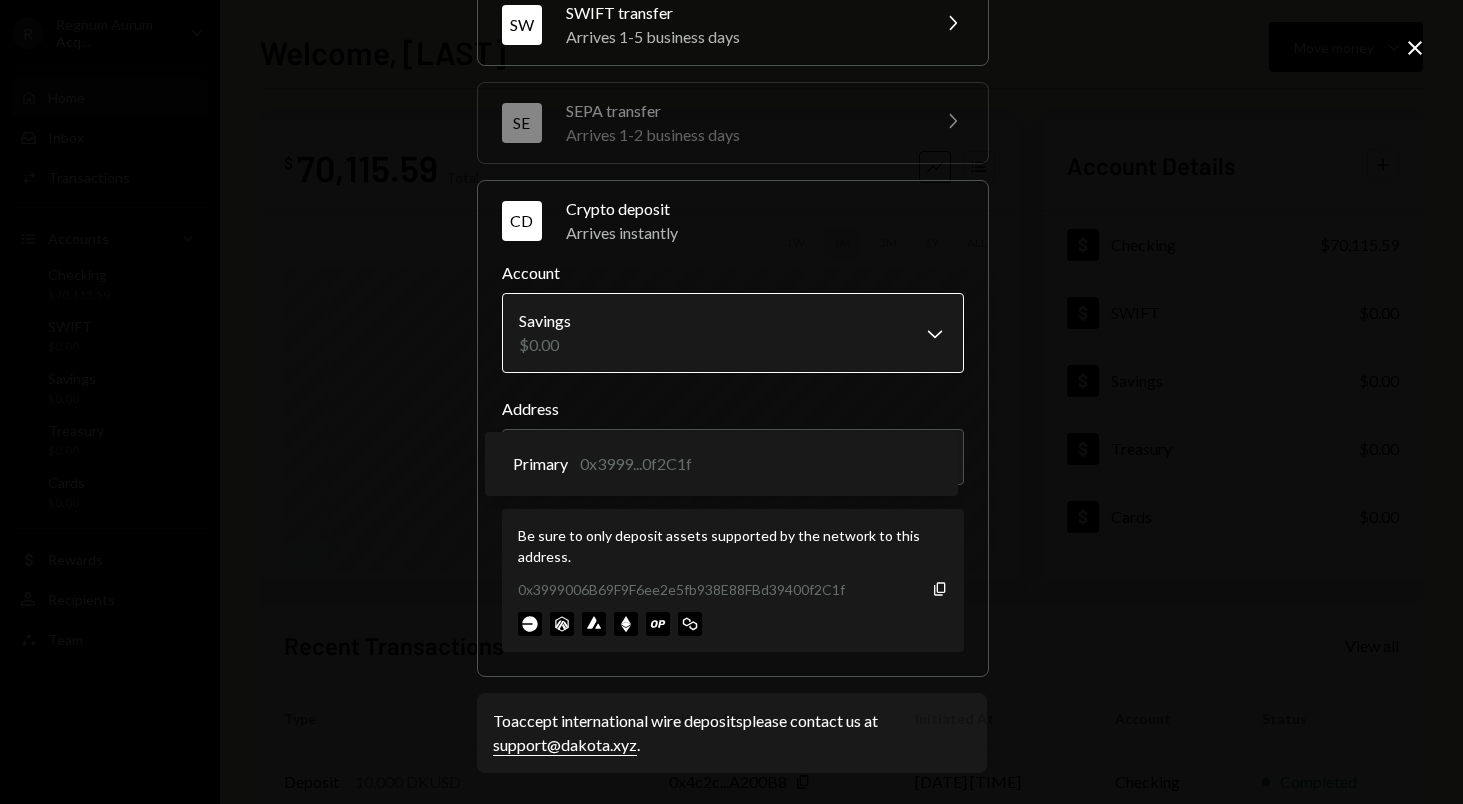 click on "R Regnum Aurum Acq... Caret Down Home Home Inbox Inbox Activities Transactions Accounts Accounts Caret Down Checking $70,115.59 SWIFT $0.00 Savings $0.00 Treasury $0.00 Cards $0.00 Dollar Rewards User Recipients Team Team Welcome, Belsher Move money Caret Down $ 70,115.59 Total Graph Accounts 1W 1M 3M 1Y ALL Account Details Plus Dollar Checking $70,115.59 Dollar SWIFT $0.00 Dollar Savings $0.00 Dollar Treasury $0.00 Dollar Cards $0.00 Recent Transactions View all Type Initiated By Initiated At Account Status Deposit 10,000  DKUSD 0x4c2c...A200B8 Copy 07/31/25 8:41 PM Checking Completed Stablecoin Conversion $10,000.00 Milan Hayre 07/31/25 8:37 PM Checking Completed Withdrawal 8,333.33  USDC Milan Hayre 07/31/25 8:34 PM Checking Completed Withdrawal 4,000  USDC Milan Hayre 07/31/25 12:10 AM Checking Completed Withdrawal 6,000  USDC Belsher Samra 07/31/25 12:09 AM Checking Completed /dashboard Deposit funds to your account WT Wire transfer Arrives 1-2 business days Chevron Right BT ACH Bank transfer SW SE CD" at bounding box center [731, 402] 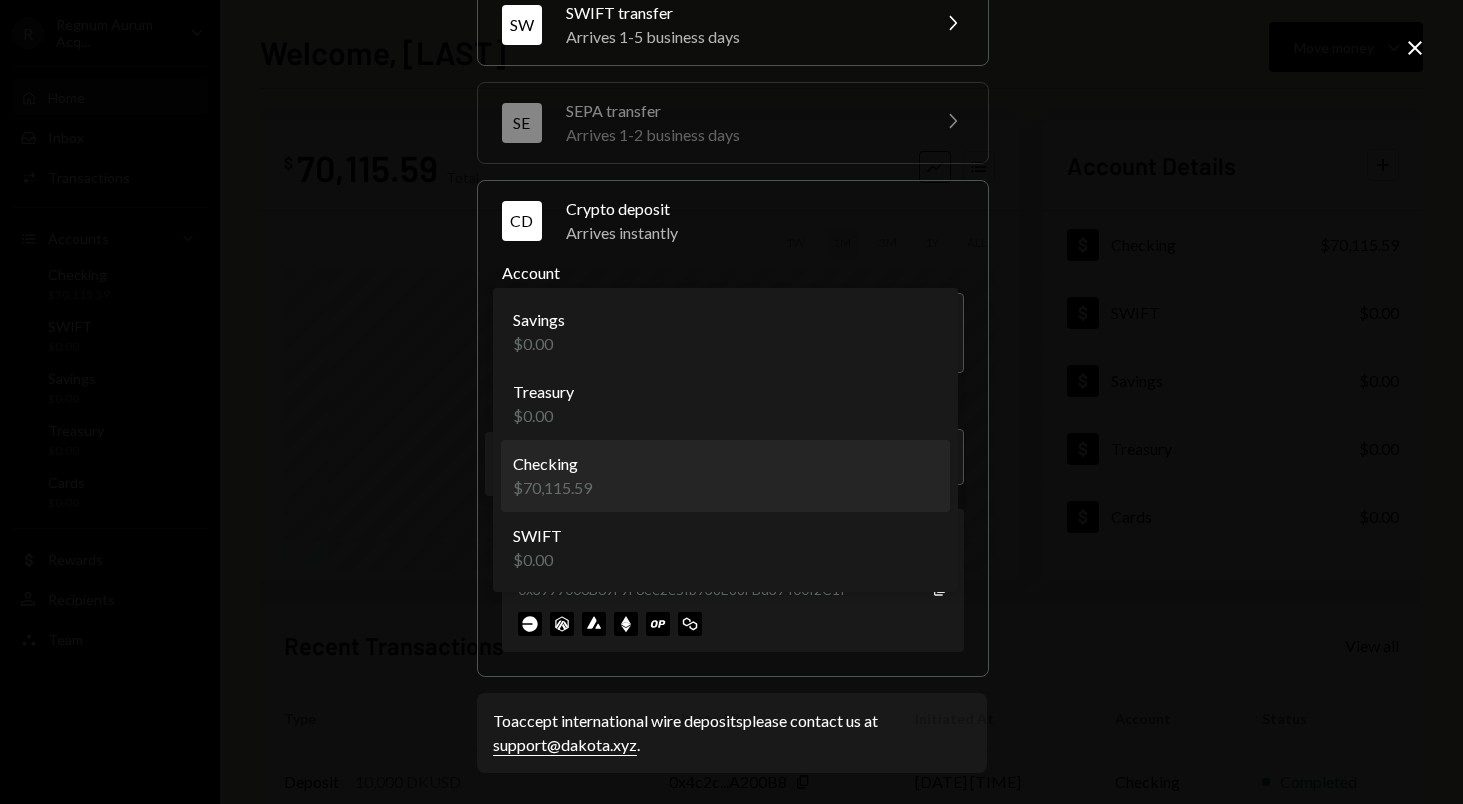 select on "**********" 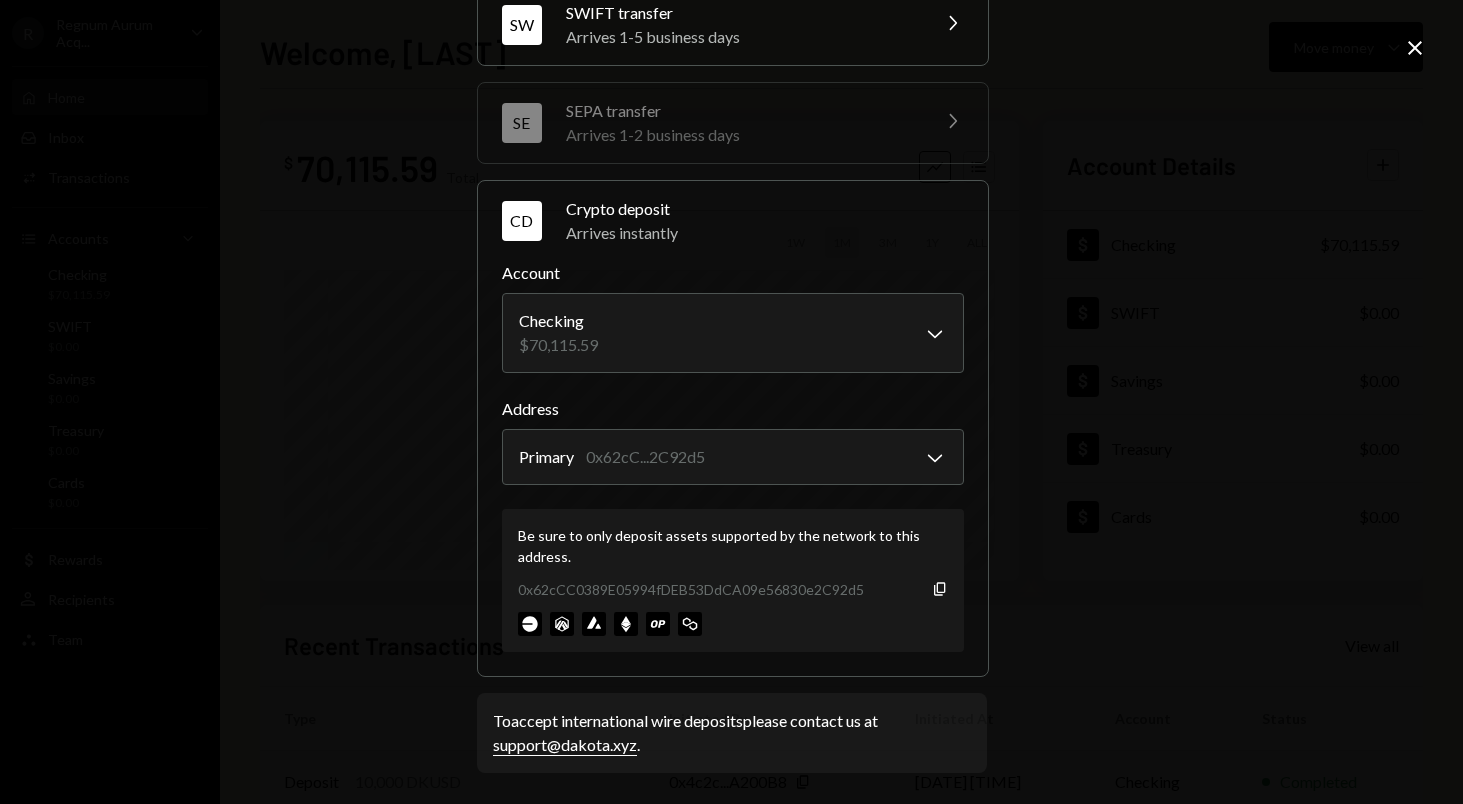 click on "**********" at bounding box center [731, 402] 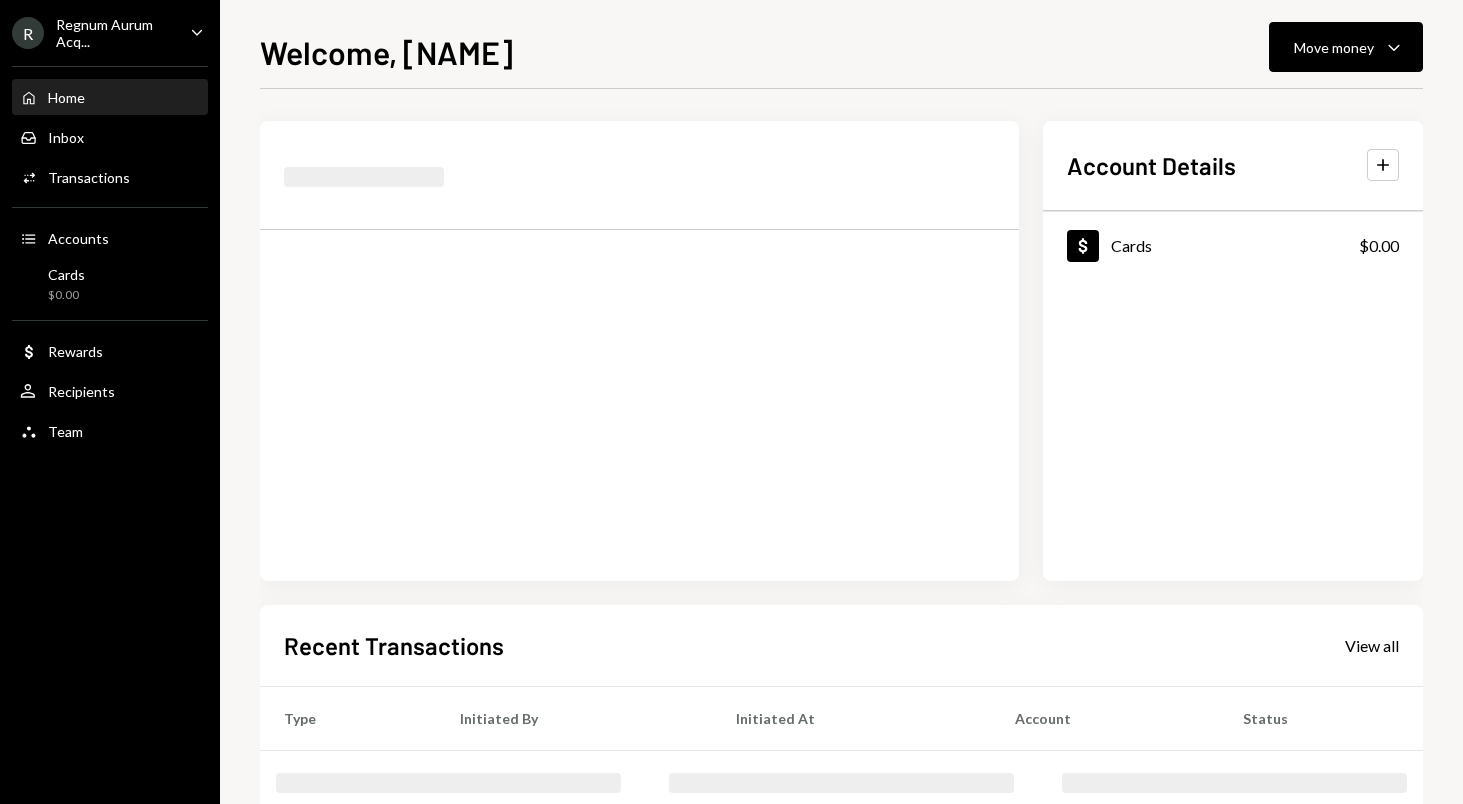 scroll, scrollTop: 0, scrollLeft: 0, axis: both 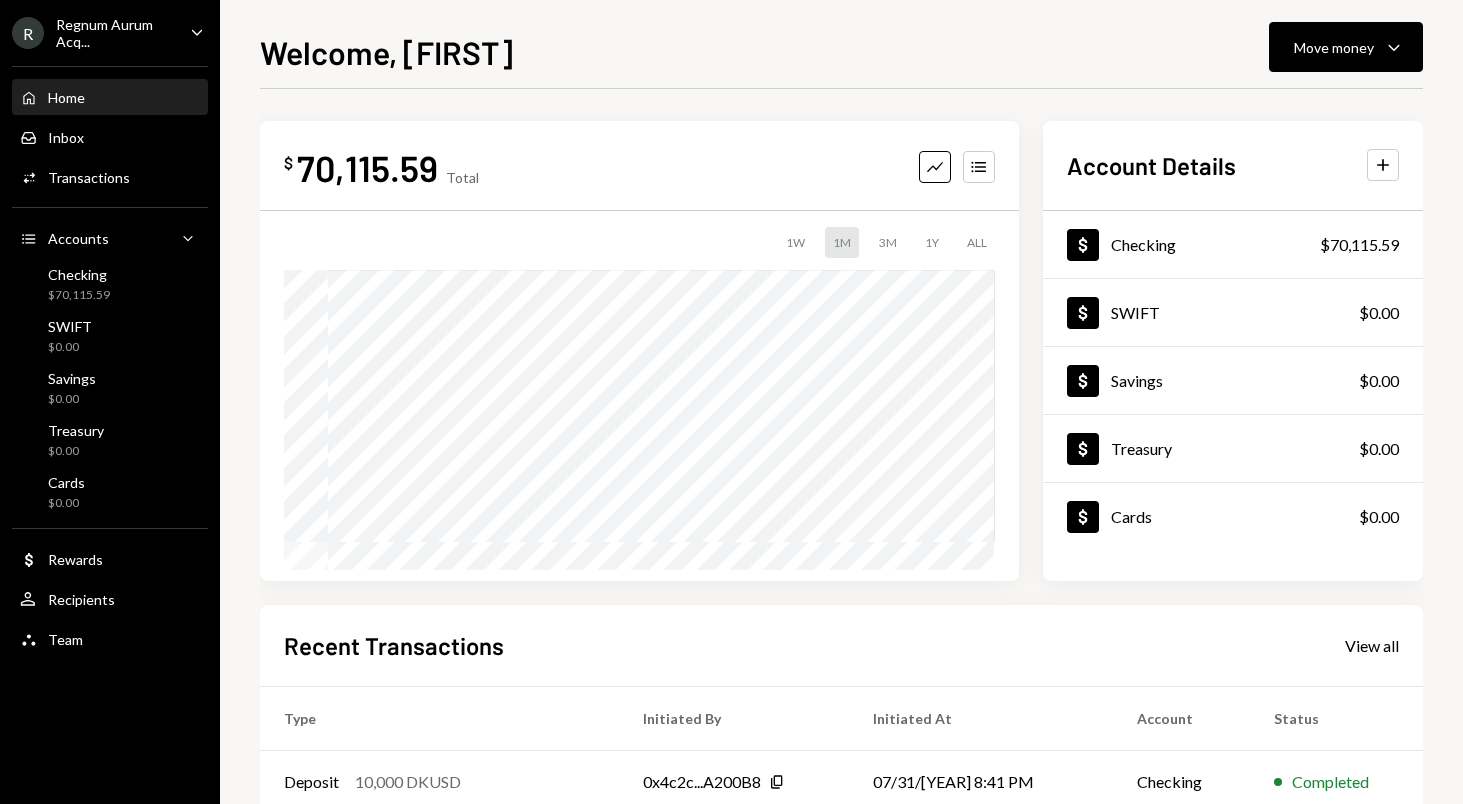 click on "70,115.59" at bounding box center (367, 167) 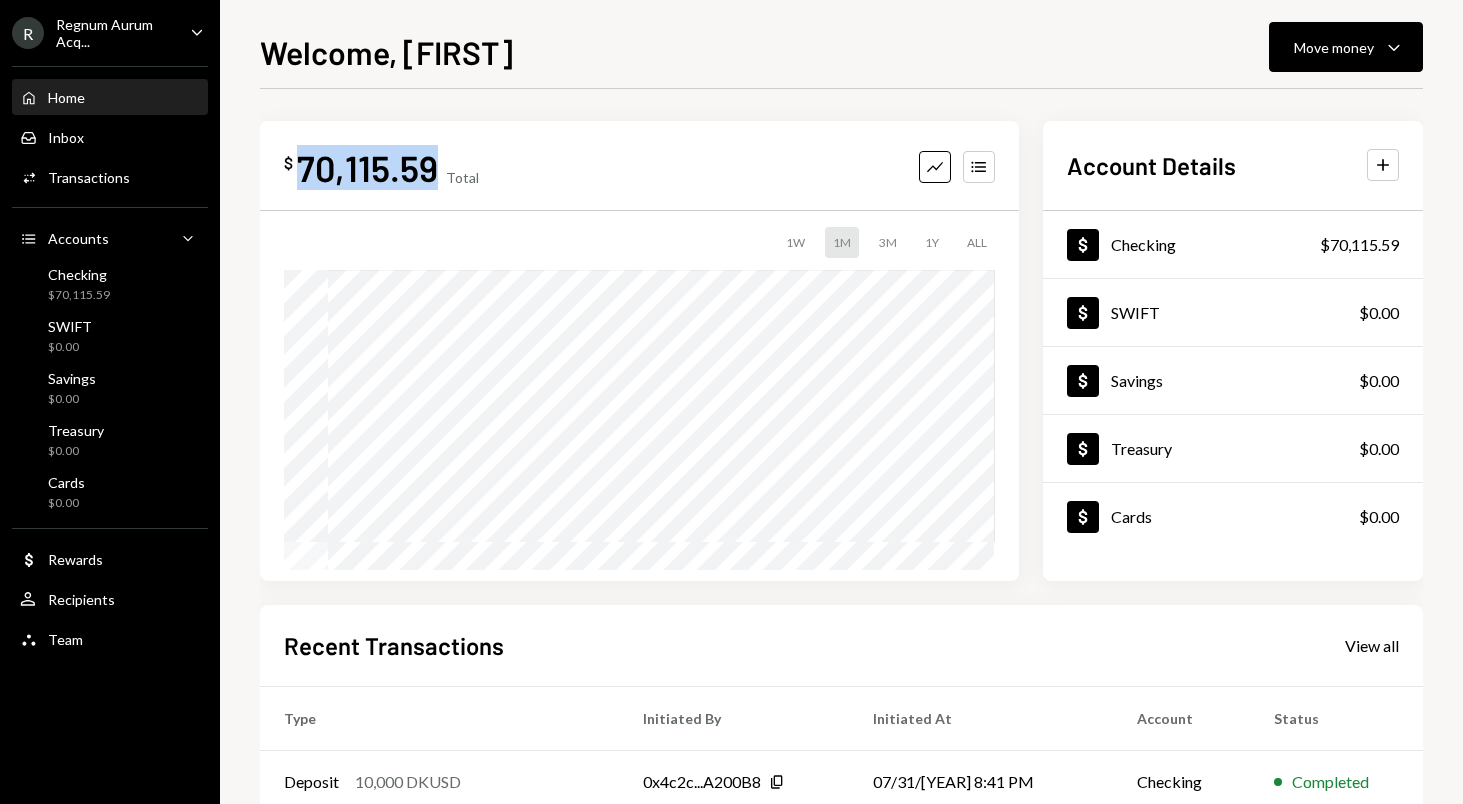 click on "70,115.59" at bounding box center (367, 167) 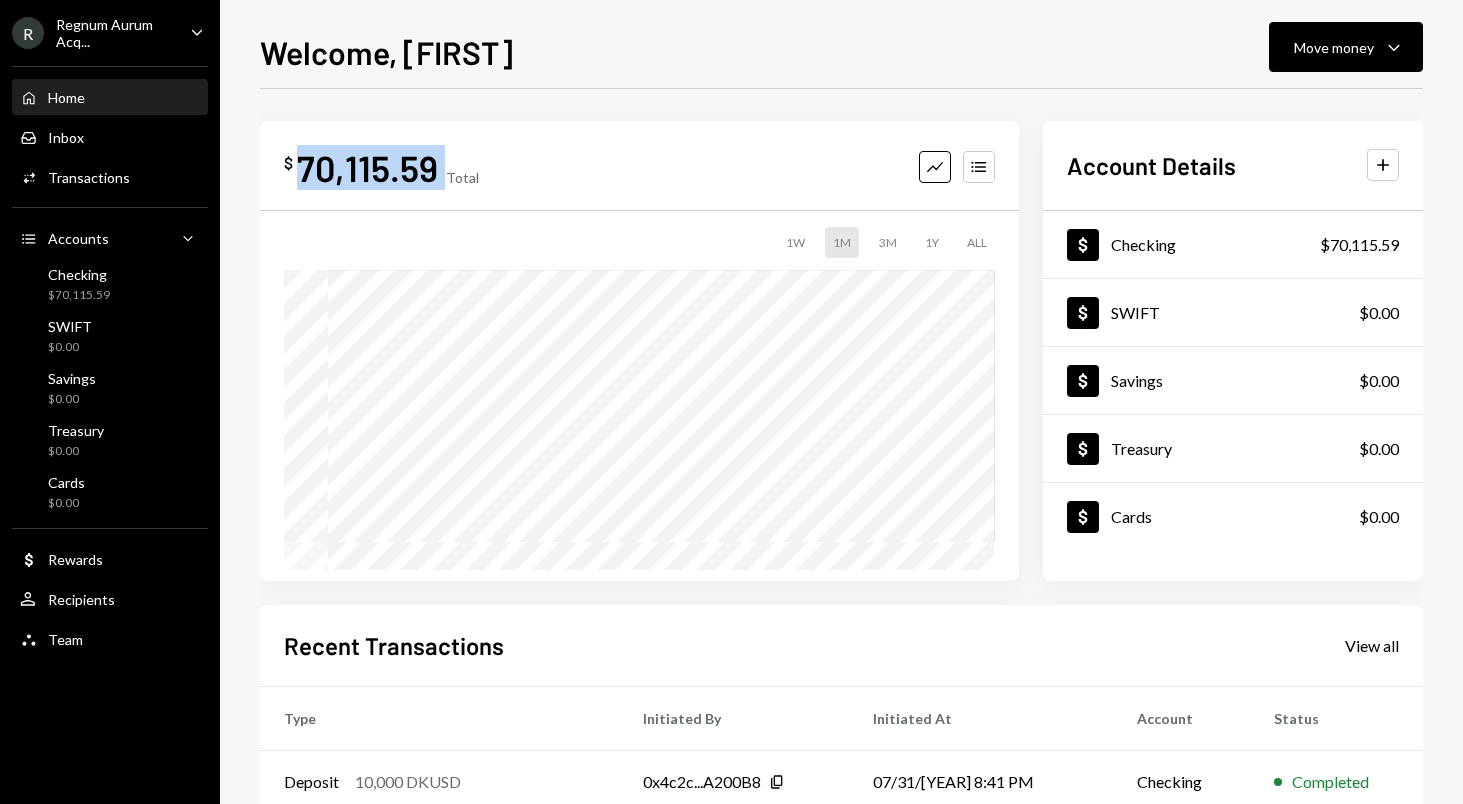 click on "70,115.59" at bounding box center [367, 167] 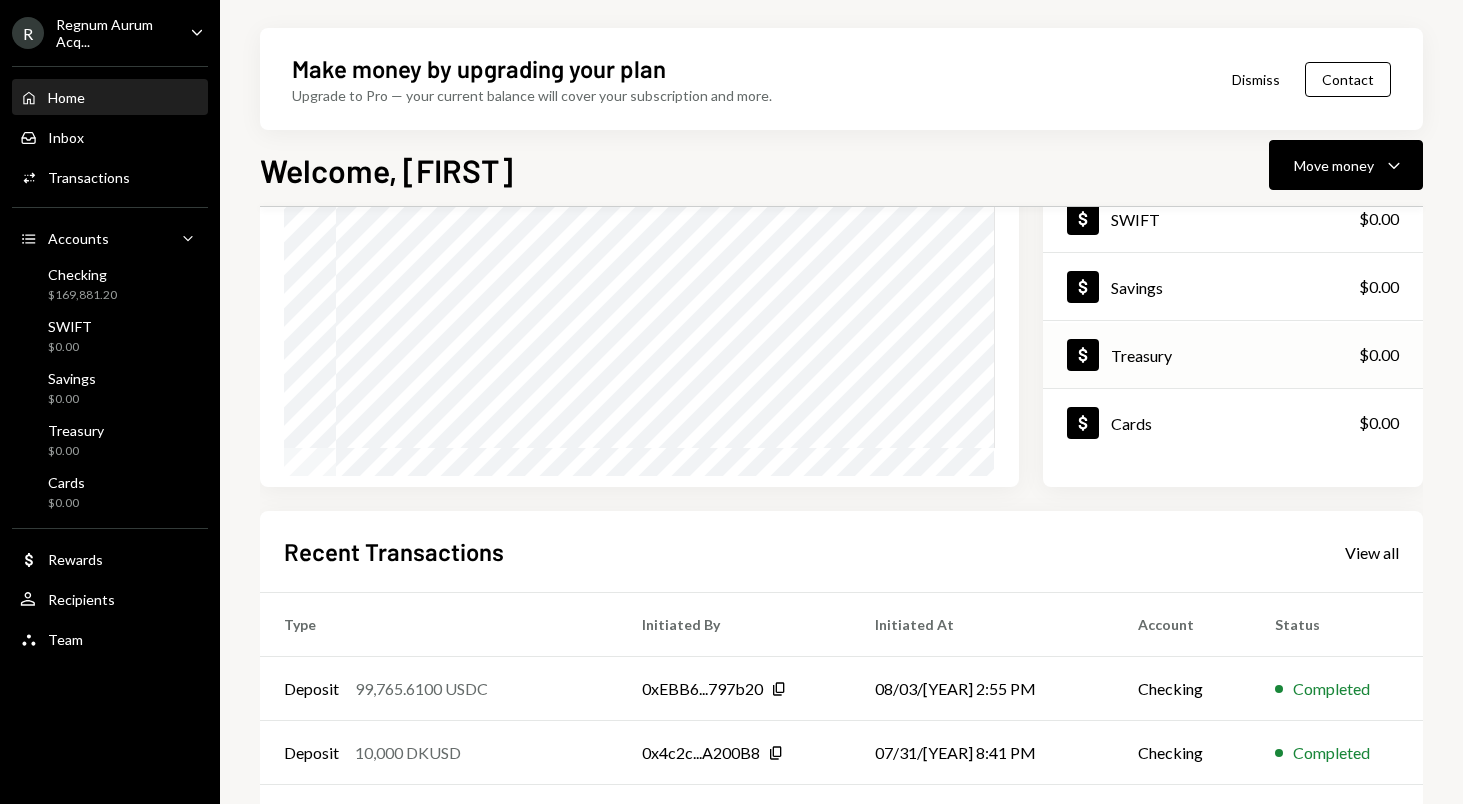 scroll, scrollTop: 0, scrollLeft: 0, axis: both 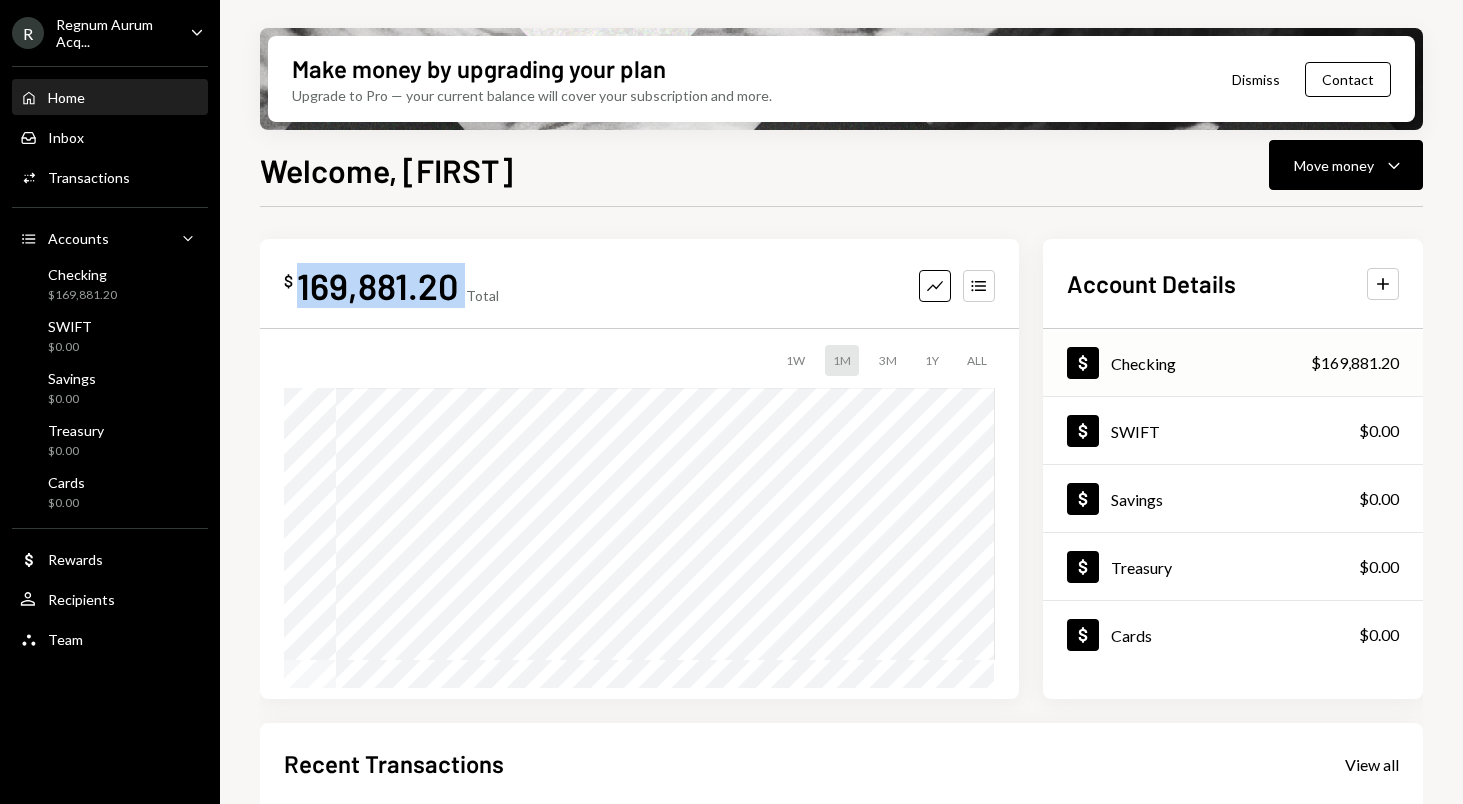 click on "Dollar Checking $[AMOUNT]" at bounding box center (1233, 363) 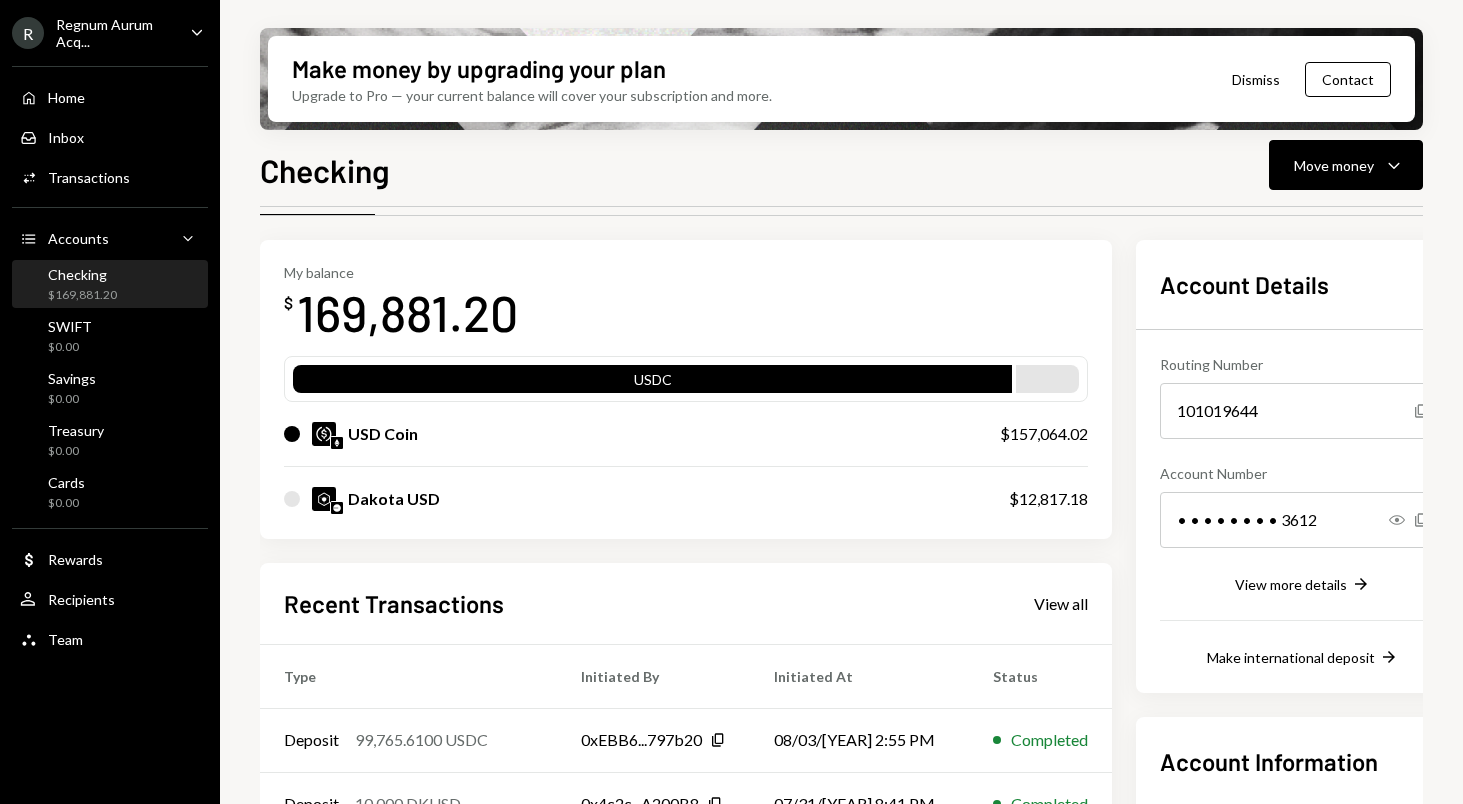 scroll, scrollTop: 0, scrollLeft: 0, axis: both 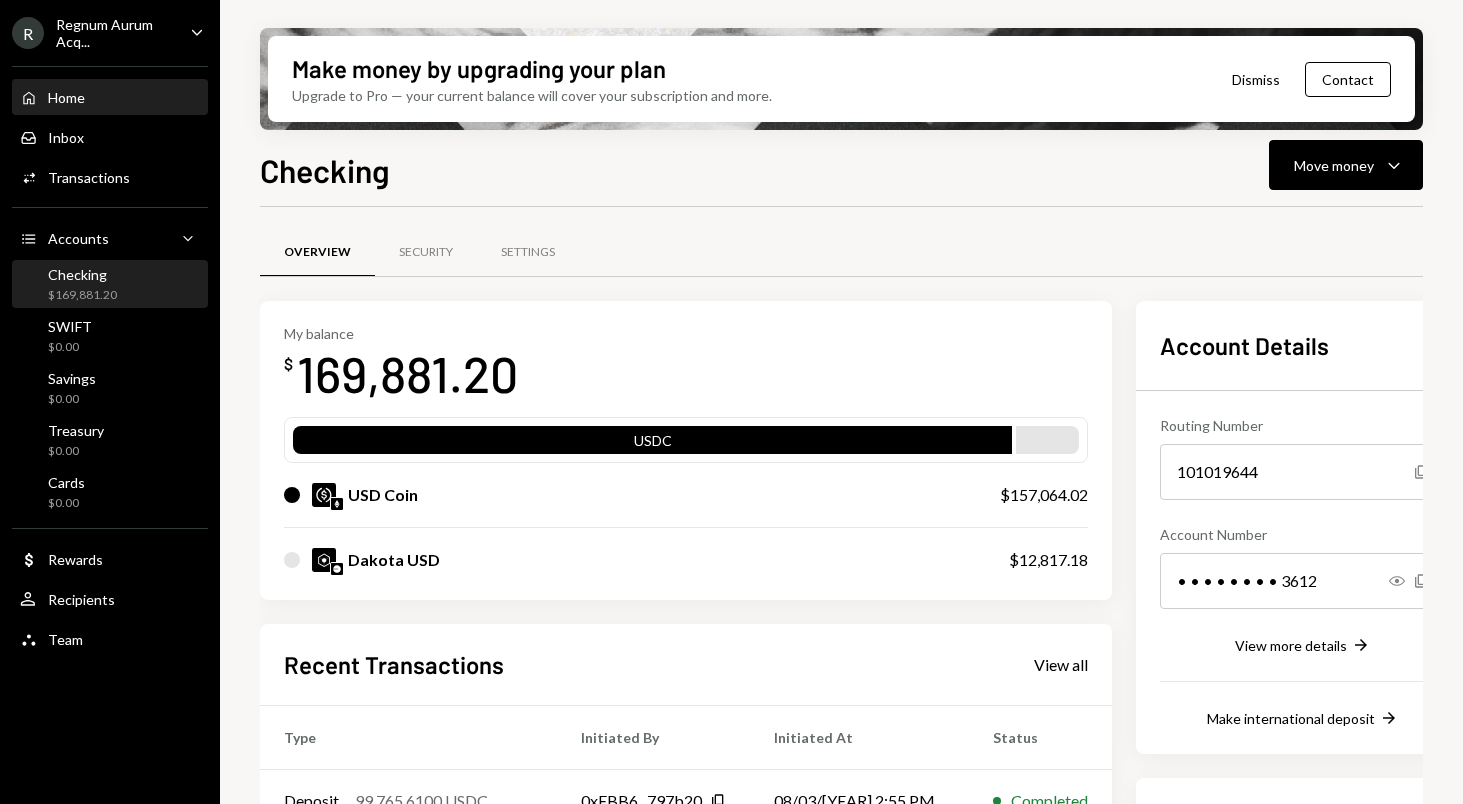 click on "Home Home" at bounding box center [110, 98] 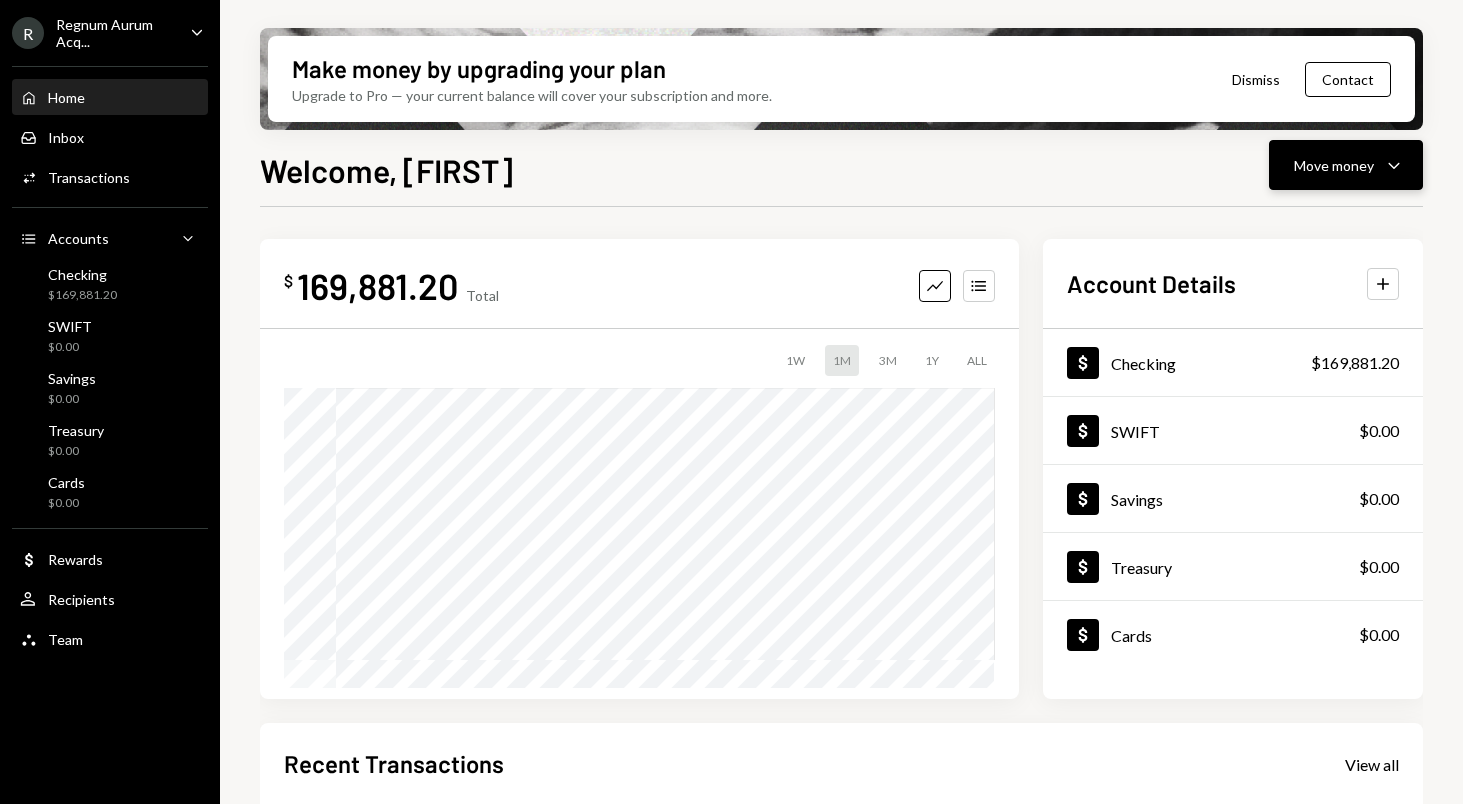 click on "Move money Caret Down" at bounding box center (1346, 165) 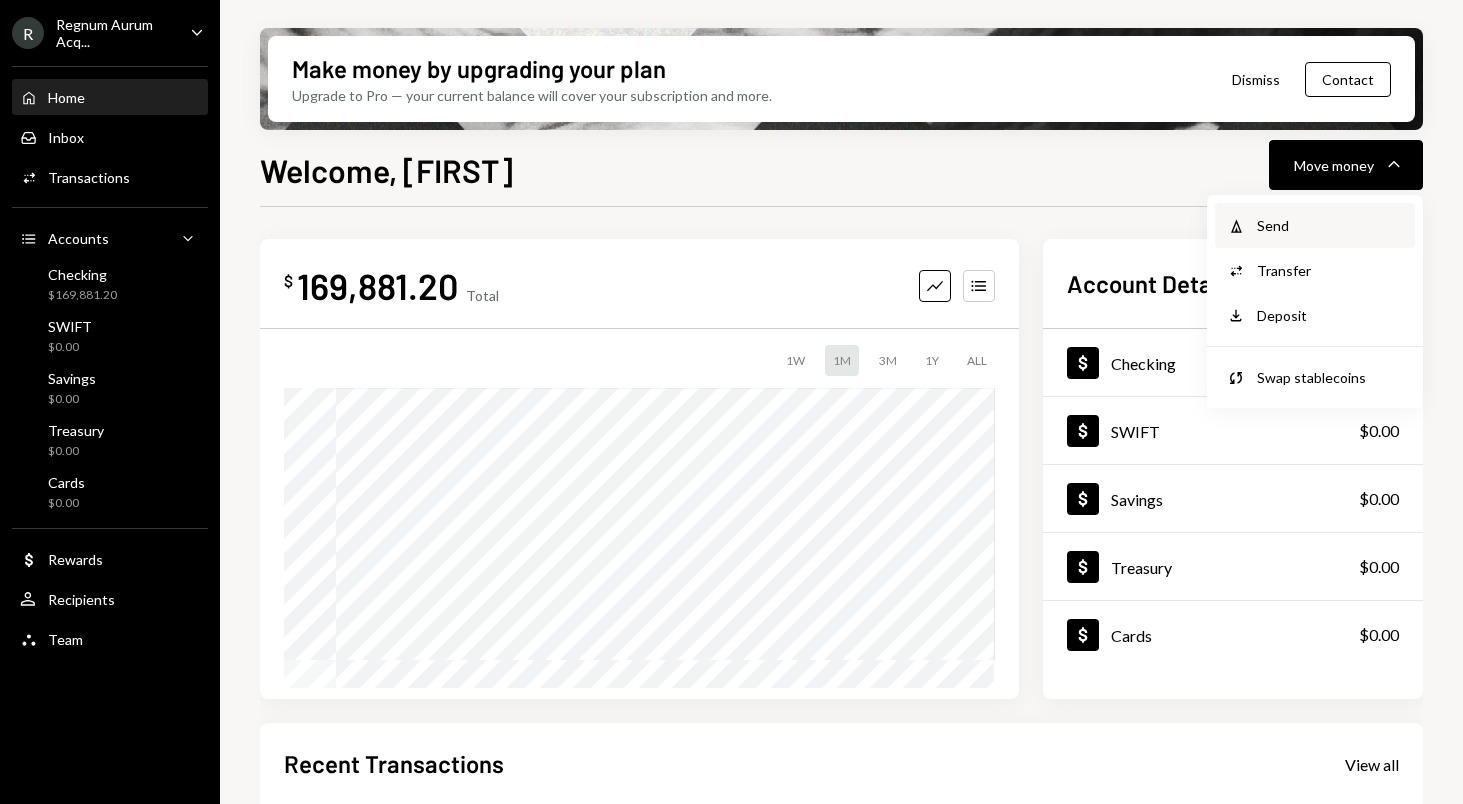 click on "Send" at bounding box center [1330, 225] 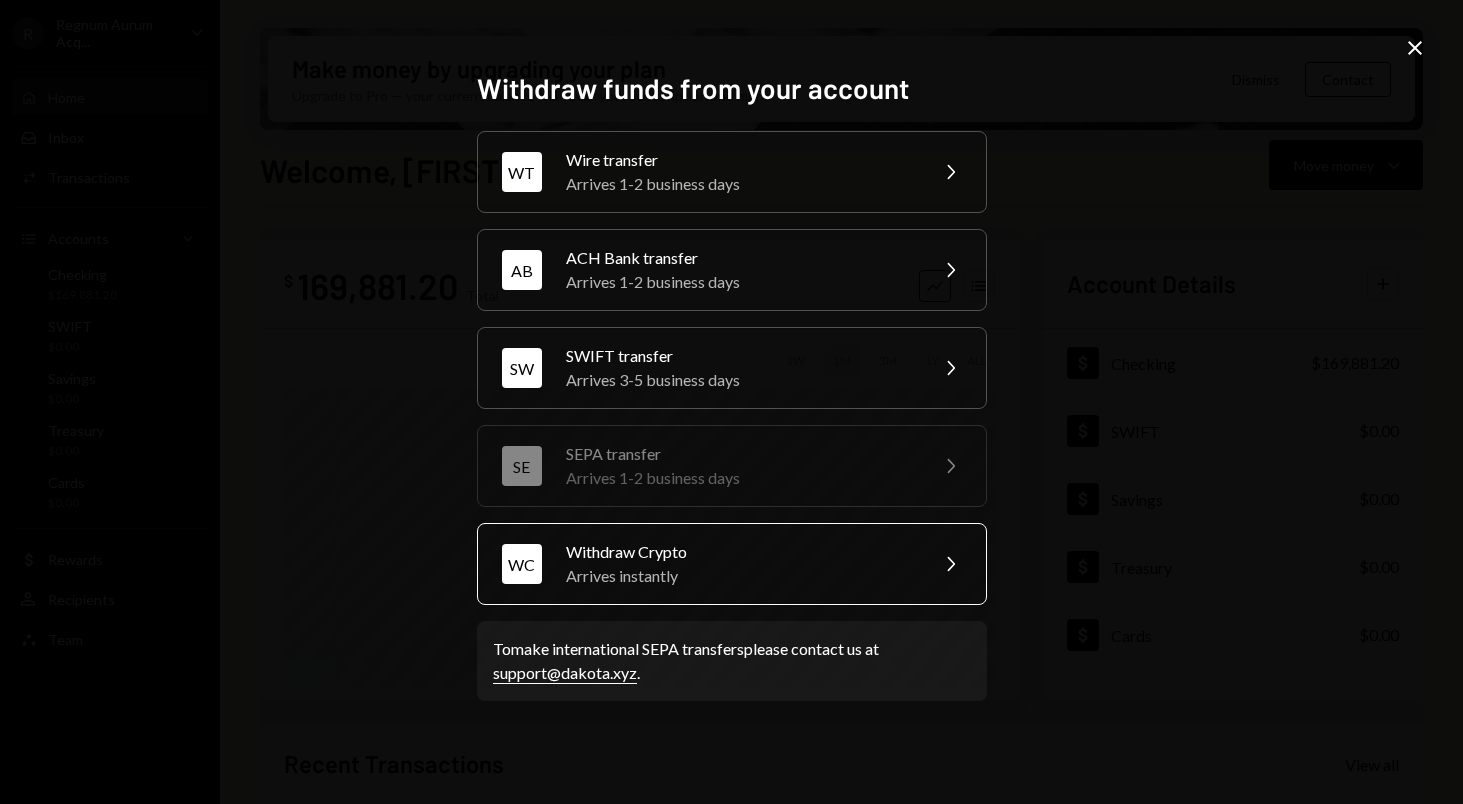 click on "Withdraw Crypto" at bounding box center [740, 552] 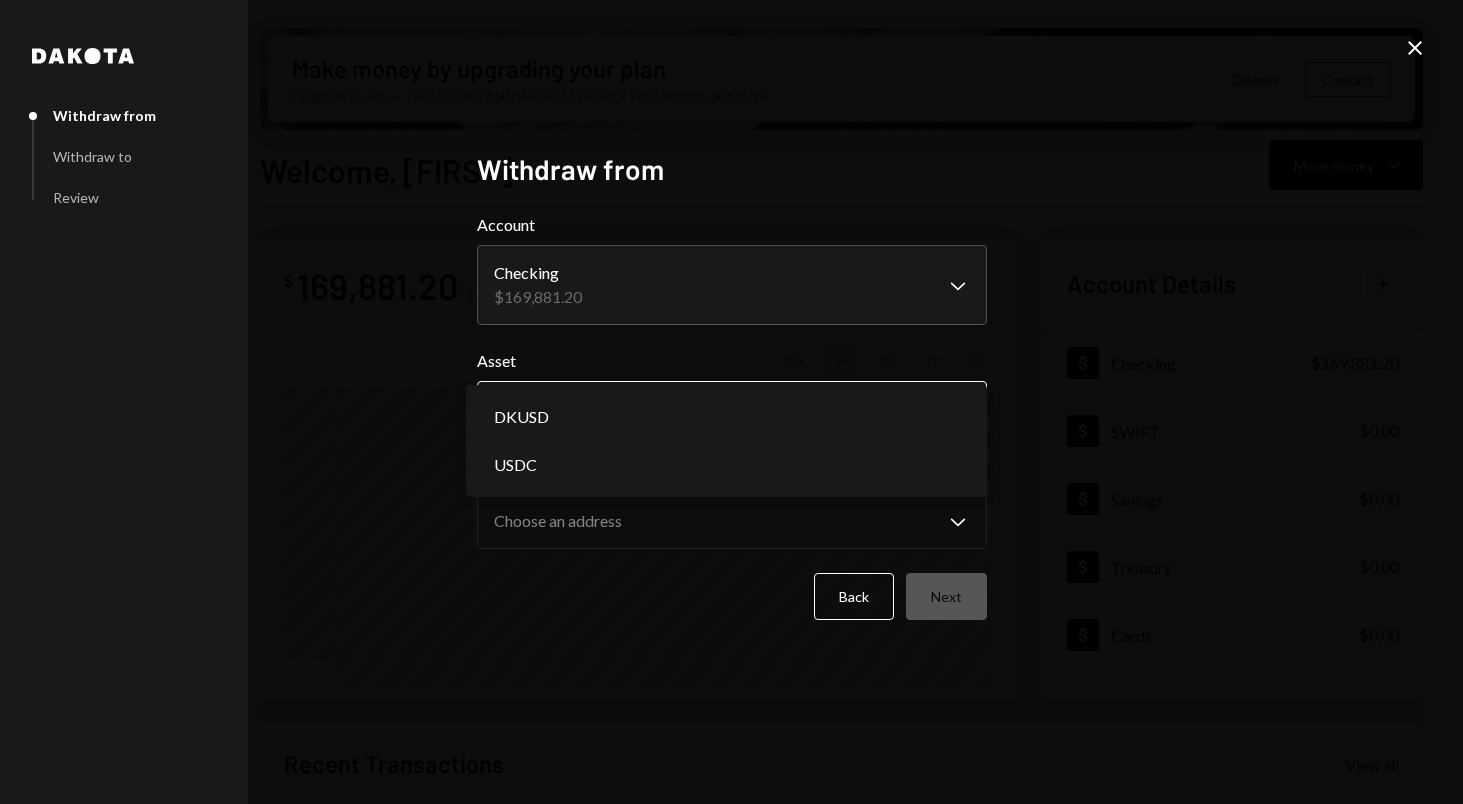 click on "R Regnum Aurum Acq... Caret Down Home Home Inbox Inbox Activities Transactions Accounts Accounts Caret Down Checking $169,881.20 SWIFT $0.00 Savings $0.00 Treasury $0.00 Cards $0.00 Dollar Rewards User Recipients Team Team Make money by upgrading your plan Upgrade to Pro — your current balance will cover your subscription and more. Dismiss Contact Welcome, Belsher Move money Caret Down $ 169,881.20 Total Graph Accounts 1W 1M 3M 1Y ALL Account Details Plus Dollar Checking $169,881.20 Dollar SWIFT $0.00 Dollar Savings $0.00 Dollar Treasury $0.00 Dollar Cards $0.00 Recent Transactions View all Type Initiated By Initiated At Account Status Deposit 99,765.6100  USDC 0xEBB6...797b20 Copy 08/03/25 2:55 PM Checking Completed Deposit 10,000  DKUSD 0x4c2c...A200B8 Copy 07/31/25 8:41 PM Checking Completed Stablecoin Conversion $10,000.00 Milan Hayre 07/31/25 8:37 PM Checking Completed Withdrawal 8,333.33  USDC Milan Hayre 07/31/25 8:34 PM Checking Completed Withdrawal 4,000  USDC Milan Hayre 07/31/25 12:10 AM Checking" at bounding box center (731, 402) 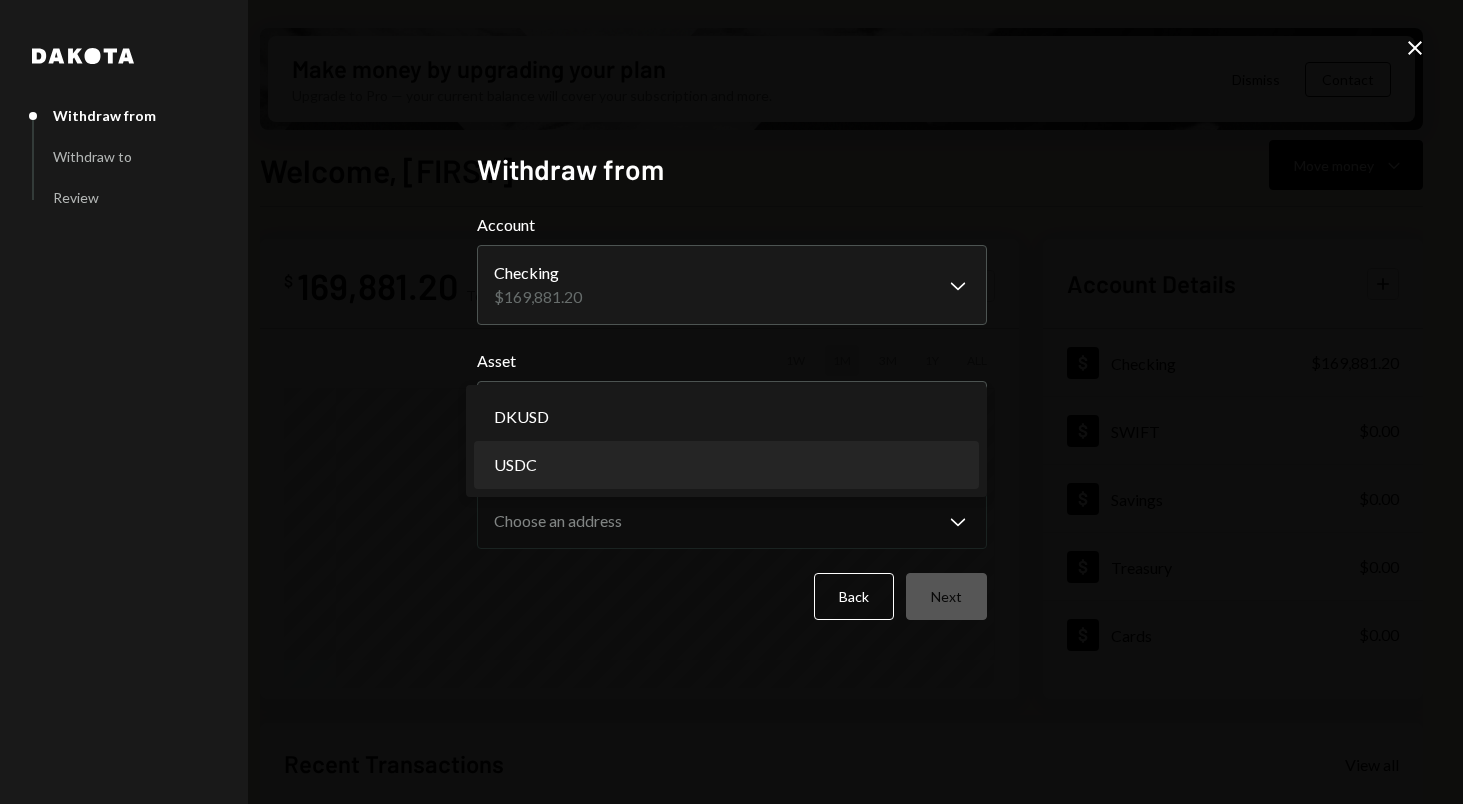 select on "****" 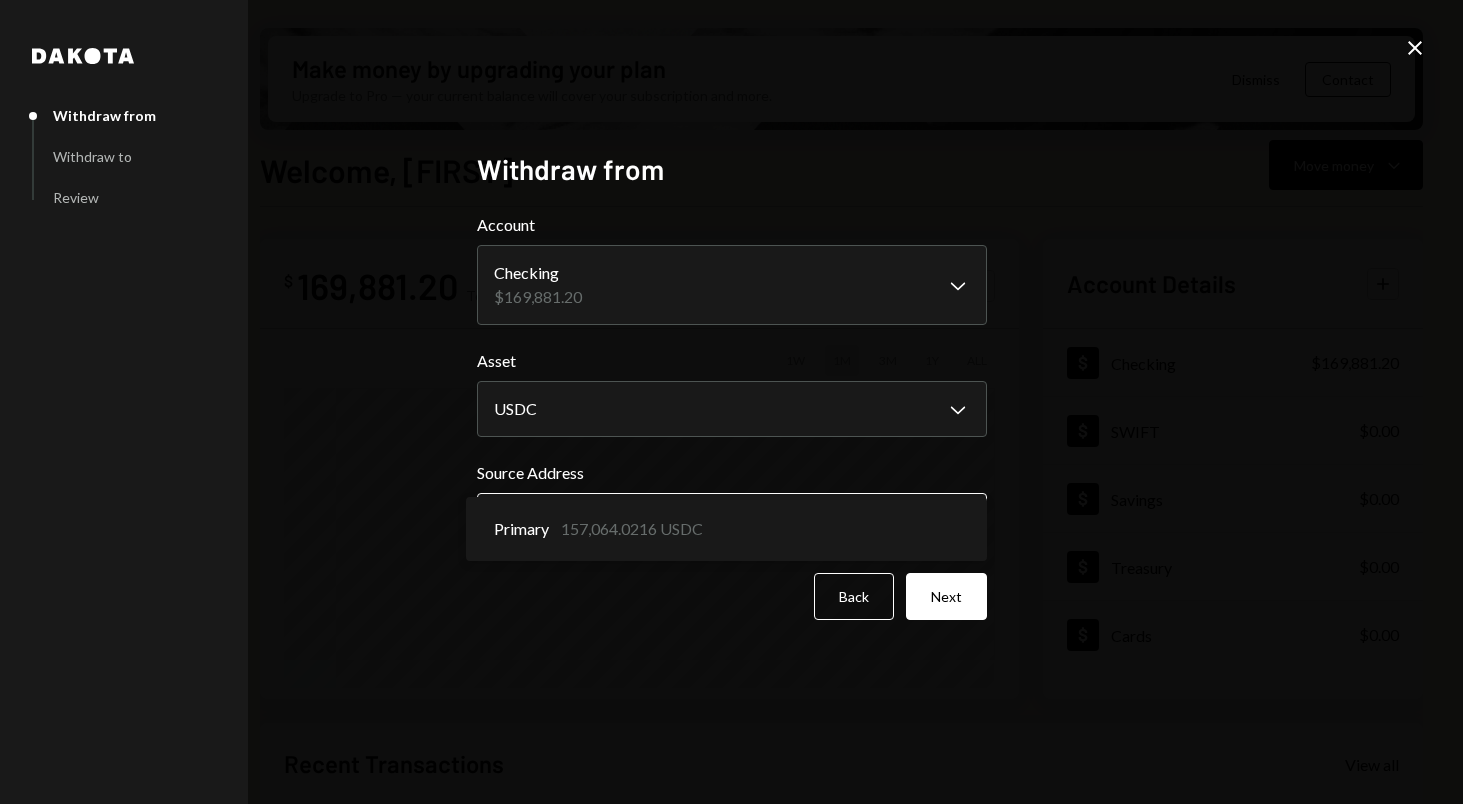 click on "R Regnum Aurum Acq... Caret Down Home Home Inbox Inbox Activities Transactions Accounts Accounts Caret Down Checking $169,881.20 SWIFT $0.00 Savings $0.00 Treasury $0.00 Cards $0.00 Dollar Rewards User Recipients Team Team Make money by upgrading your plan Upgrade to Pro — your current balance will cover your subscription and more. Dismiss Contact Welcome, Belsher Move money Caret Down $ 169,881.20 Total Graph Accounts 1W 1M 3M 1Y ALL Account Details Plus Dollar Checking $169,881.20 Dollar SWIFT $0.00 Dollar Savings $0.00 Dollar Treasury $0.00 Dollar Cards $0.00 Recent Transactions View all Type Initiated By Initiated At Account Status Deposit 99,765.6100  USDC 0xEBB6...797b20 Copy 08/03/25 2:55 PM Checking Completed Deposit 10,000  DKUSD 0x4c2c...A200B8 Copy 07/31/25 8:41 PM Checking Completed Stablecoin Conversion $10,000.00 Milan Hayre 07/31/25 8:37 PM Checking Completed Withdrawal 8,333.33  USDC Milan Hayre 07/31/25 8:34 PM Checking Completed Withdrawal 4,000  USDC Milan Hayre 07/31/25 12:10 AM Checking" at bounding box center (731, 402) 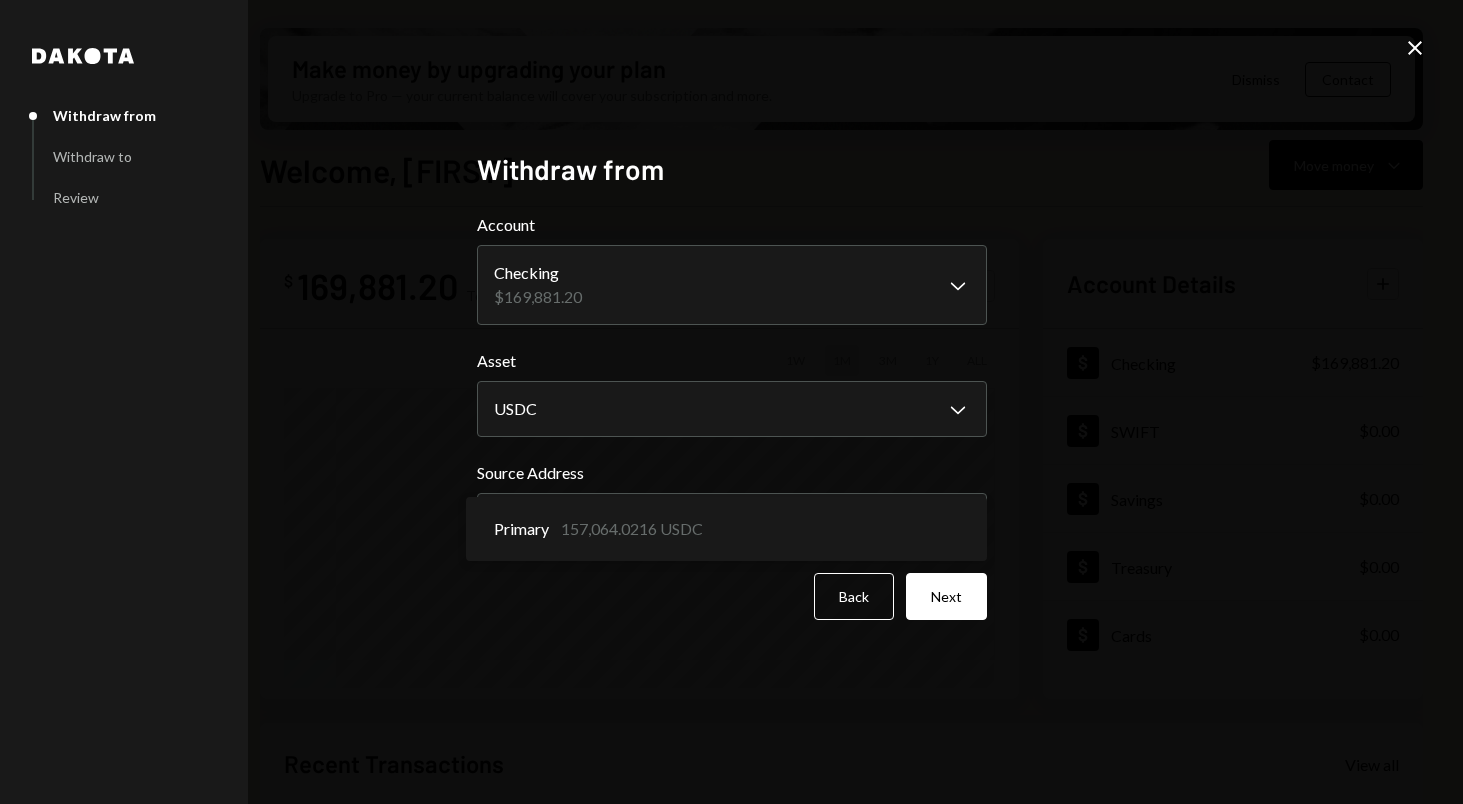 click on "**********" at bounding box center [731, 402] 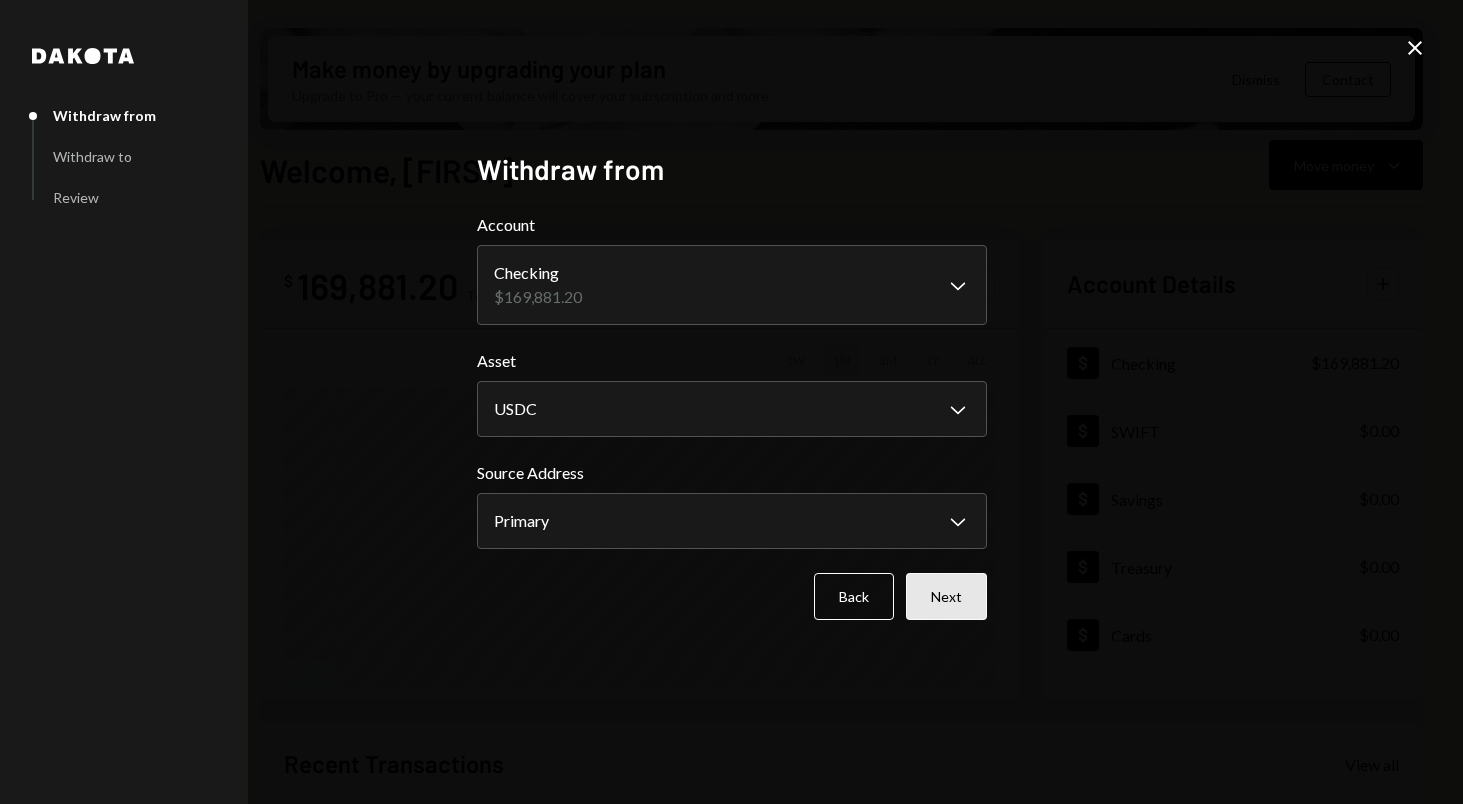 click on "Next" at bounding box center [946, 596] 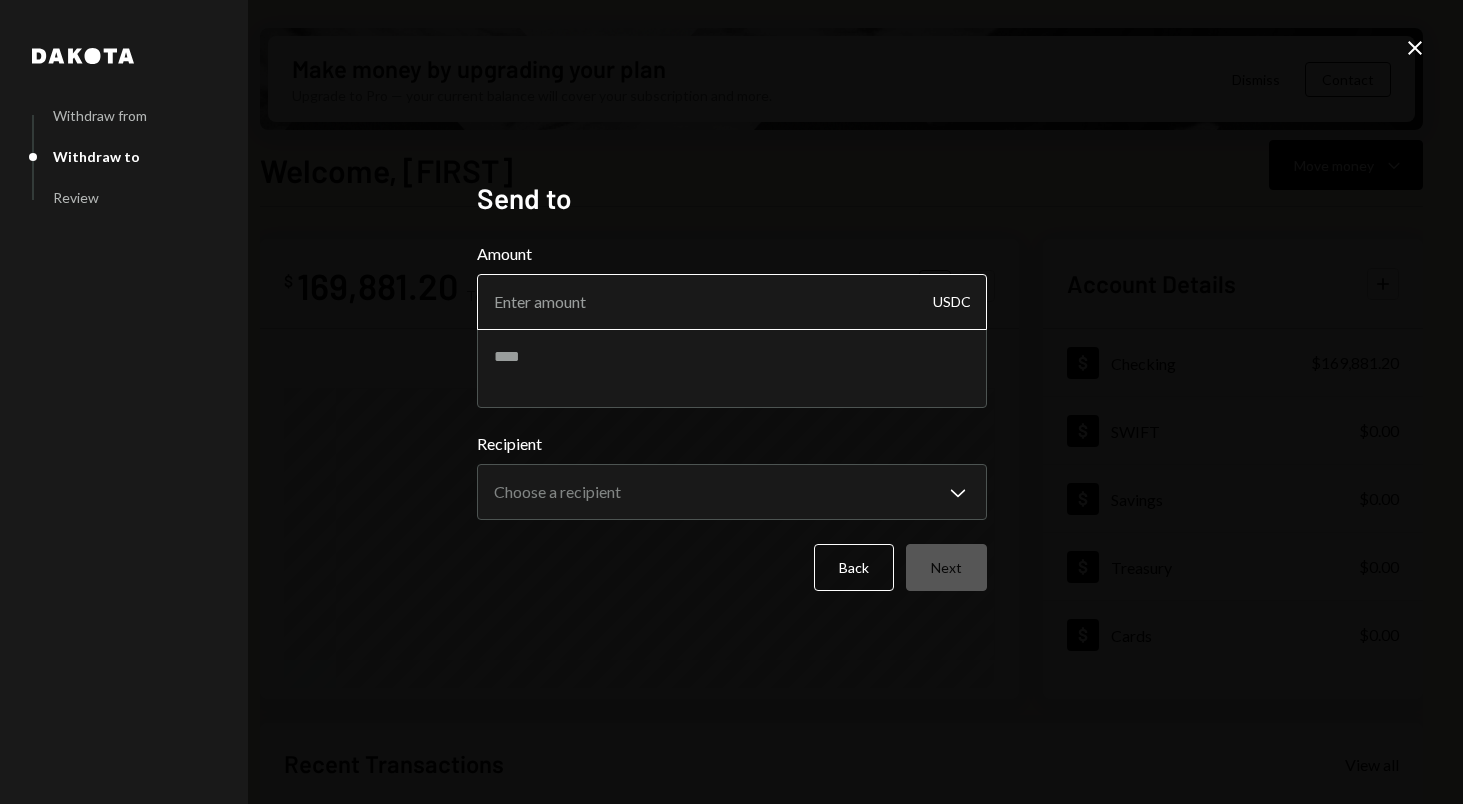 click on "Amount" at bounding box center (732, 302) 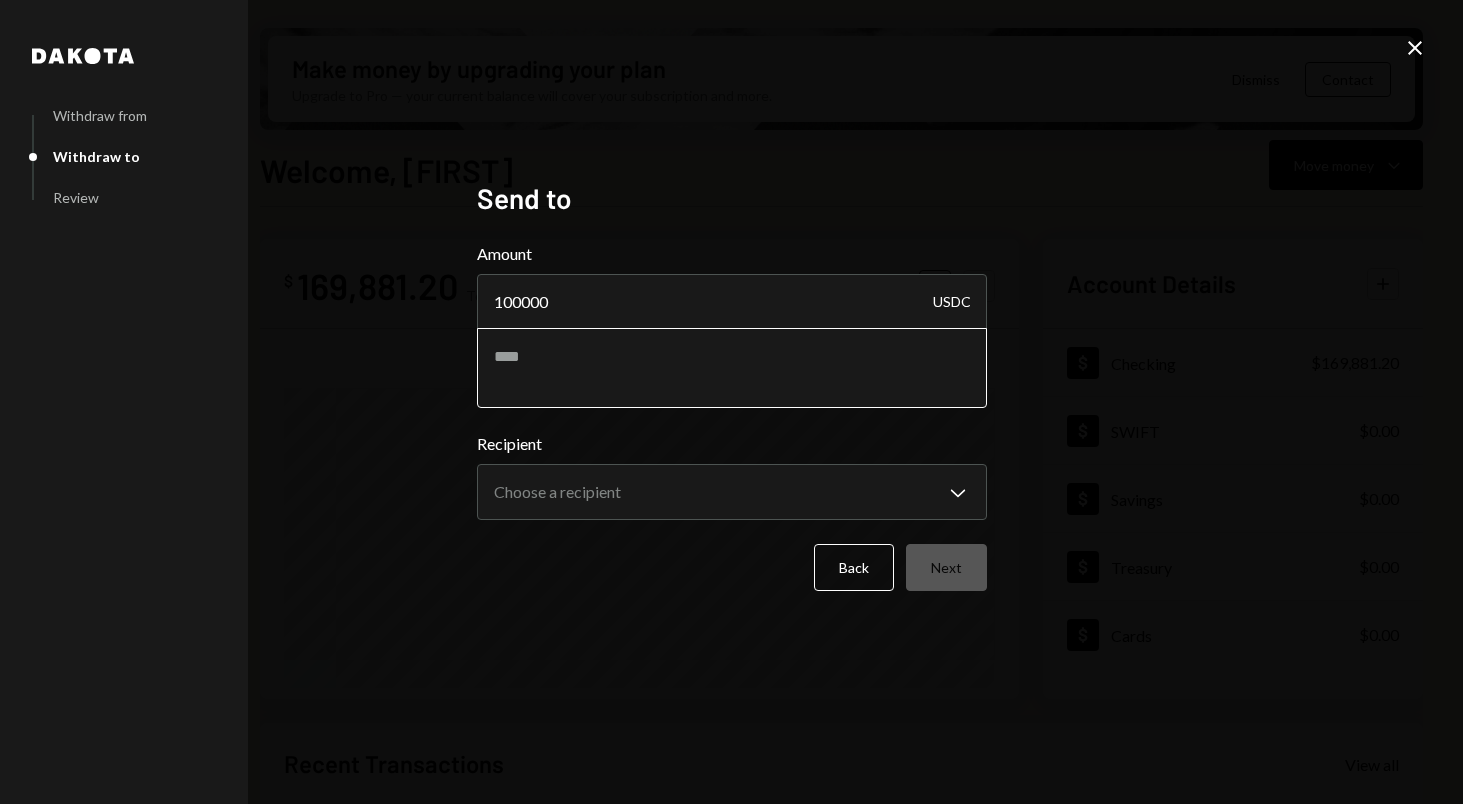 type on "100000" 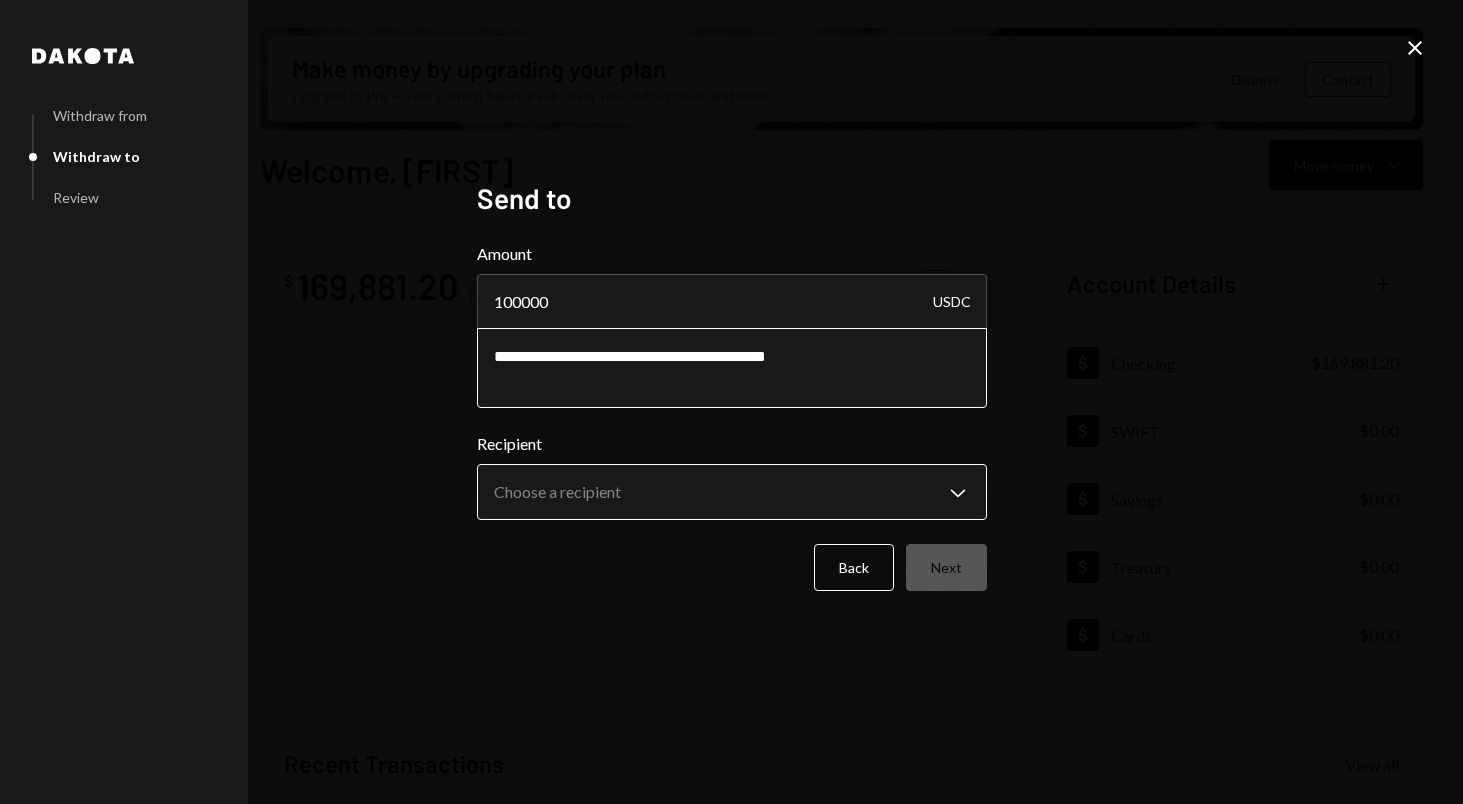 type on "**********" 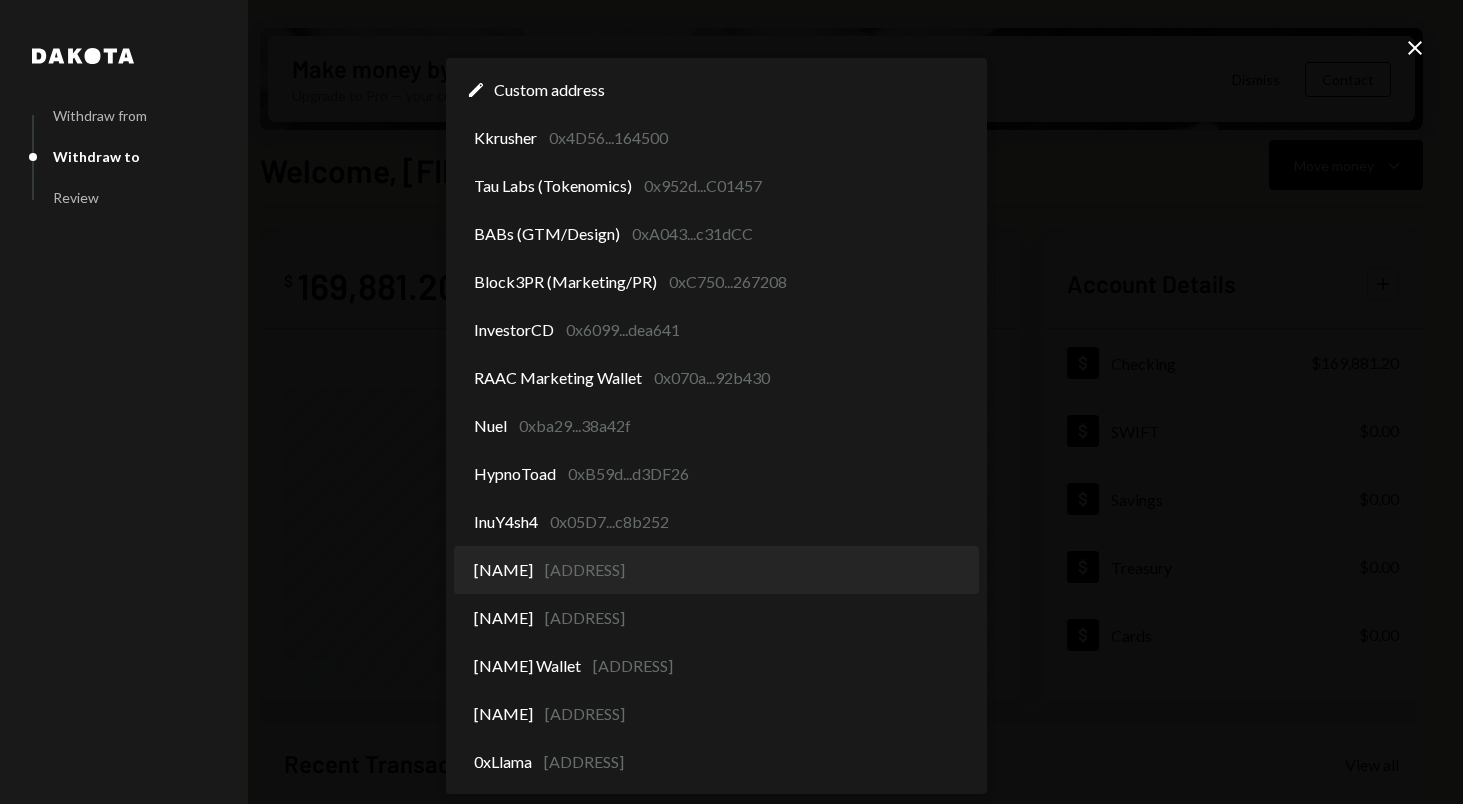 scroll, scrollTop: 0, scrollLeft: 0, axis: both 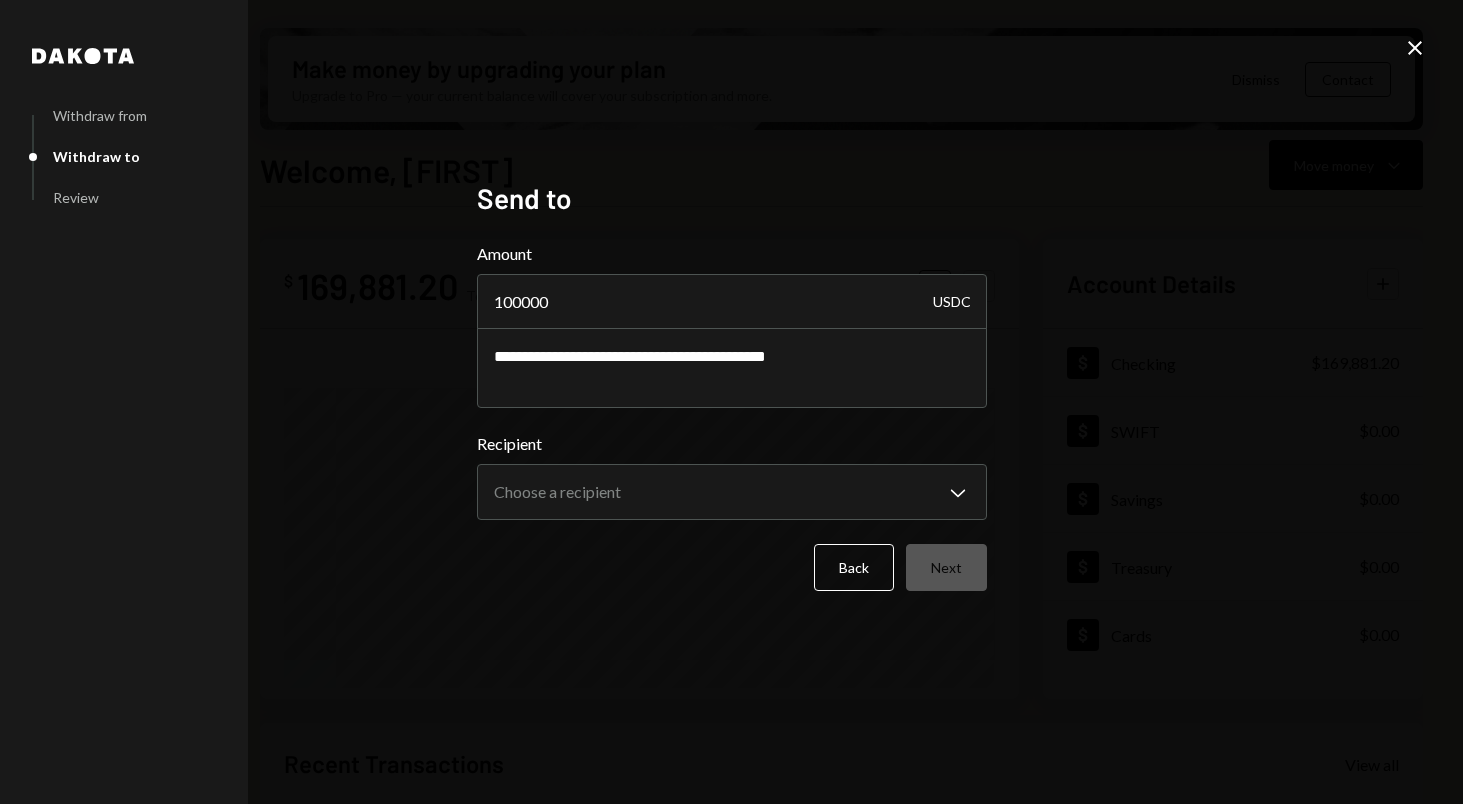 click on "**********" at bounding box center (731, 402) 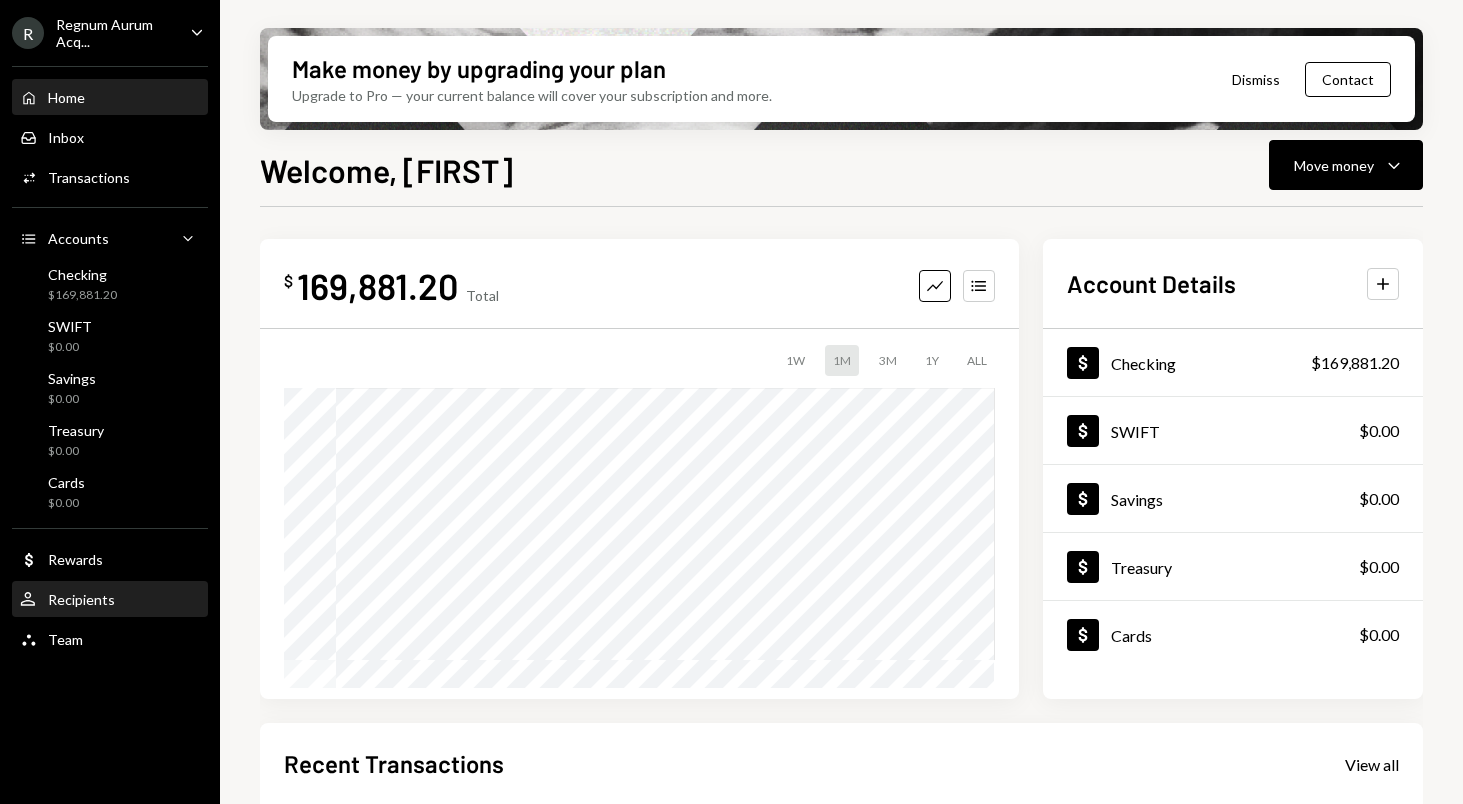 click on "Recipients" at bounding box center (81, 599) 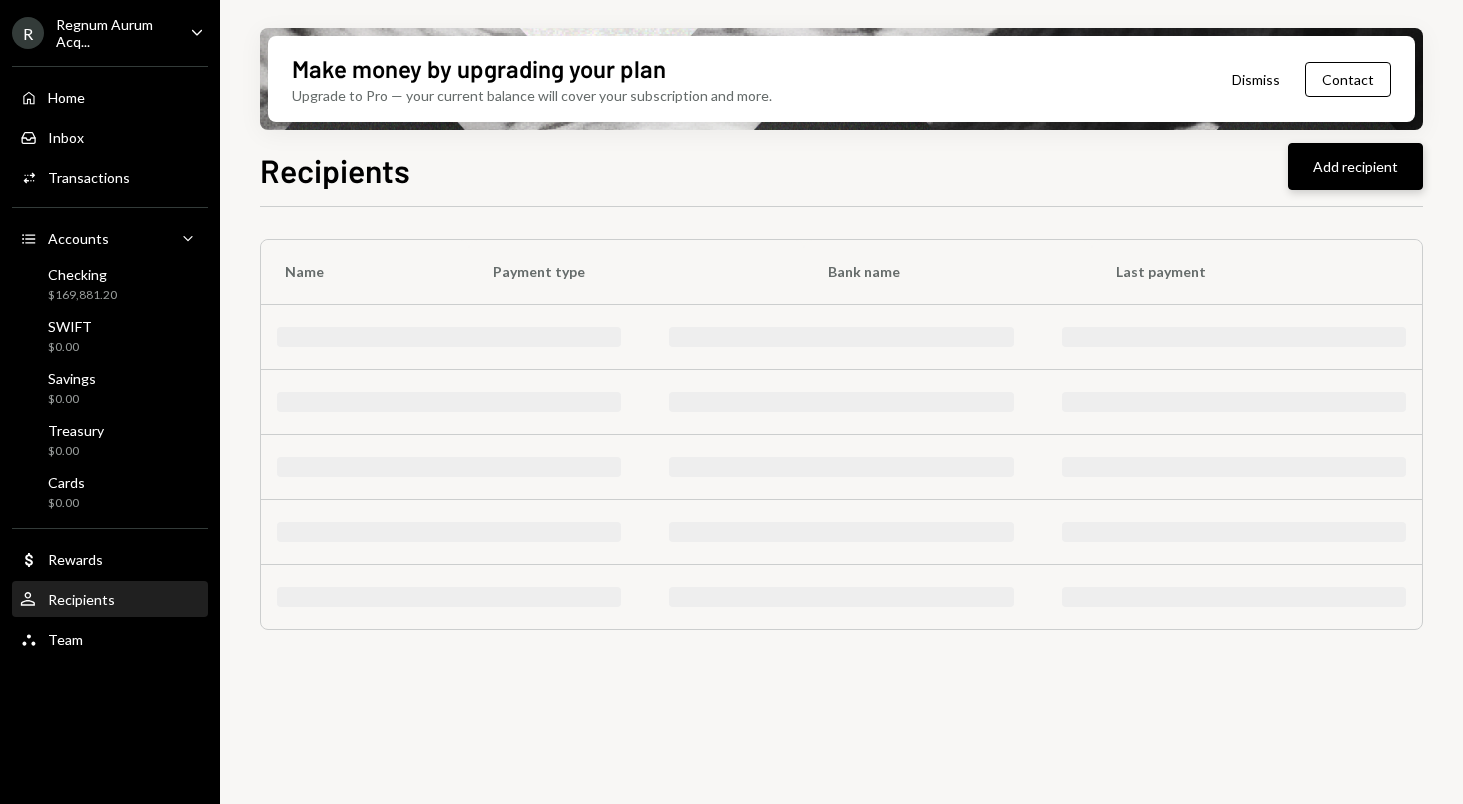 click on "Add recipient" at bounding box center (1355, 166) 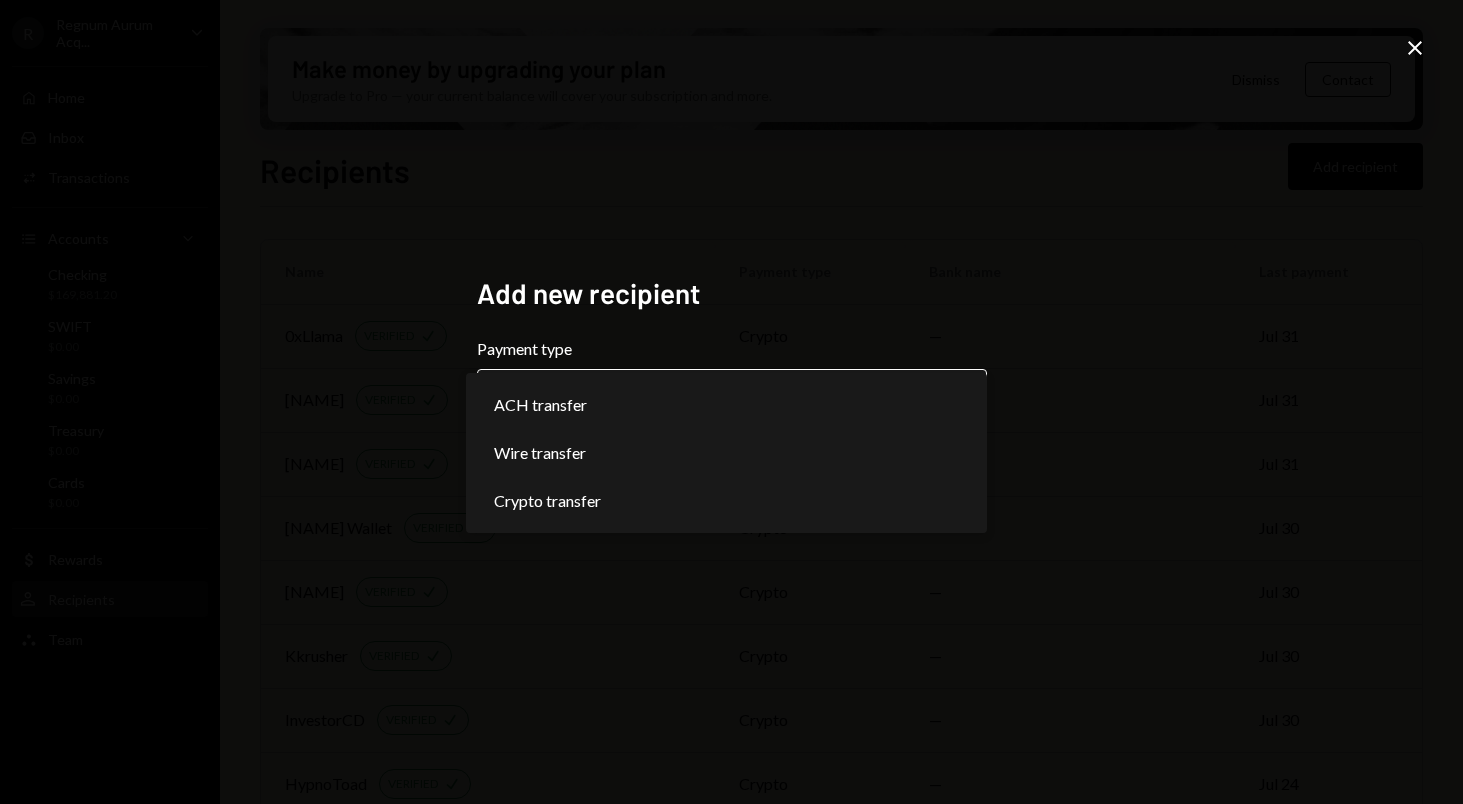click on "R Regnum Aurum Acq... Caret Down Home Home Inbox Inbox Activities Transactions Accounts Accounts Caret Down Checking $169,881.20 SWIFT $0.00 Savings $0.00 Treasury $0.00 Cards $0.00 Dollar Rewards User Recipients Team Team Make money by upgrading your plan Upgrade to Pro — your current balance will cover your subscription and more. Dismiss Contact Recipients Add recipient Name Payment type Bank name Last payment 0xLlama VERIFIED Check crypto — Jul 31 IO10 VERIFIED Check crypto — Jul 31 Rozales VERIFIED Check crypto — Jul 31 Phonk Corp Wallet VERIFIED Check crypto — Jul 30 MD VERIFIED Check crypto — Jul 30 Kkrusher VERIFIED Check crypto — Jul 30 InvestorCD VERIFIED Check crypto — Jul 30 HypnoToad  VERIFIED Check crypto — Jul 24 Block3PR (Marketing/PR) VERIFIED Check crypto — Jul 21 BABs (GTM/Design) VERIFIED Check crypto — Jul 18 Tau Labs (Tokenomics) VERIFIED Check crypto — Jul 17 Nuel VERIFIED Check crypto — Jul 07 InuY4sh4 VERIFIED Check crypto — Jul 05 RAAC Marketing Wallet —" at bounding box center (731, 402) 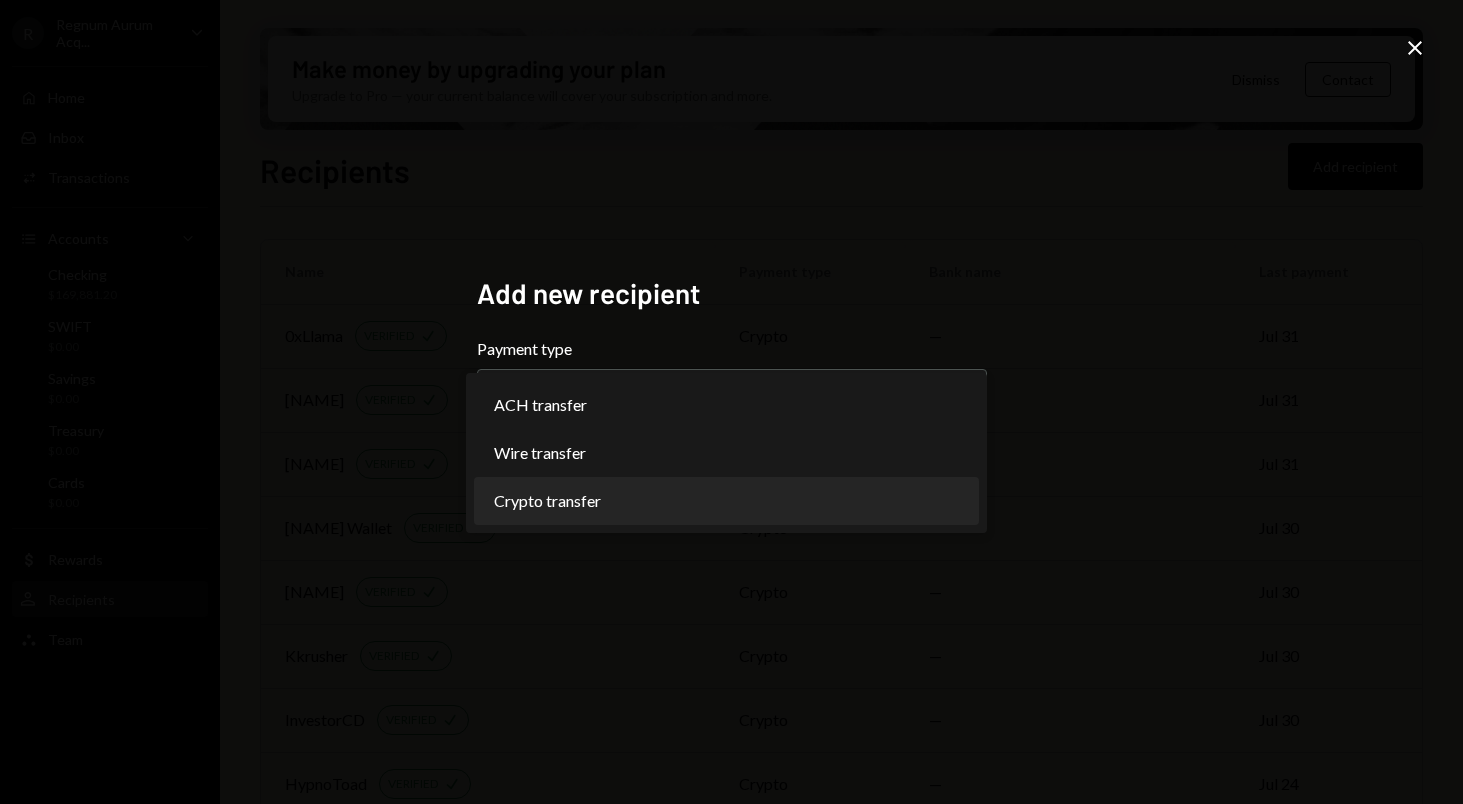 select on "******" 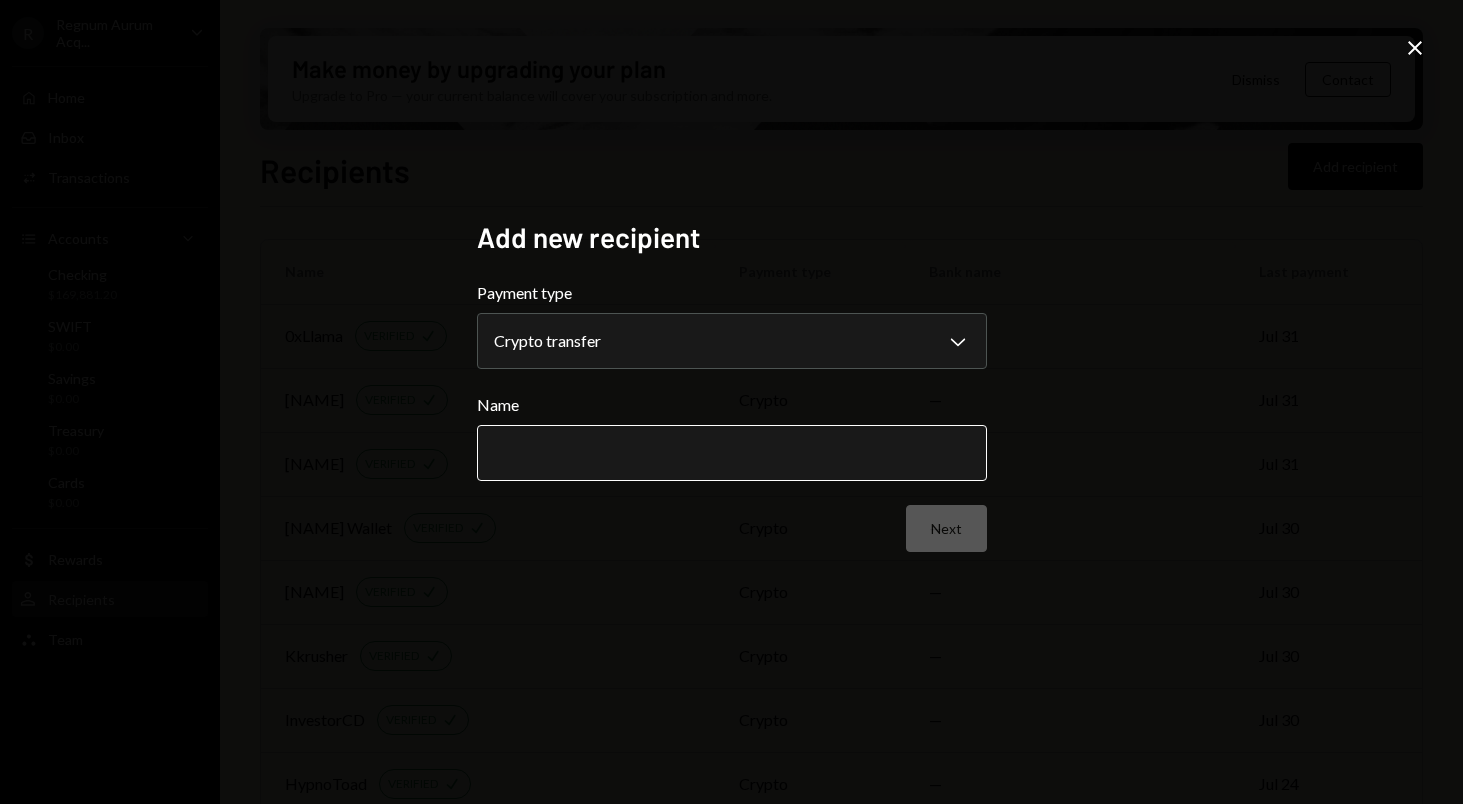 click on "Name" at bounding box center (732, 453) 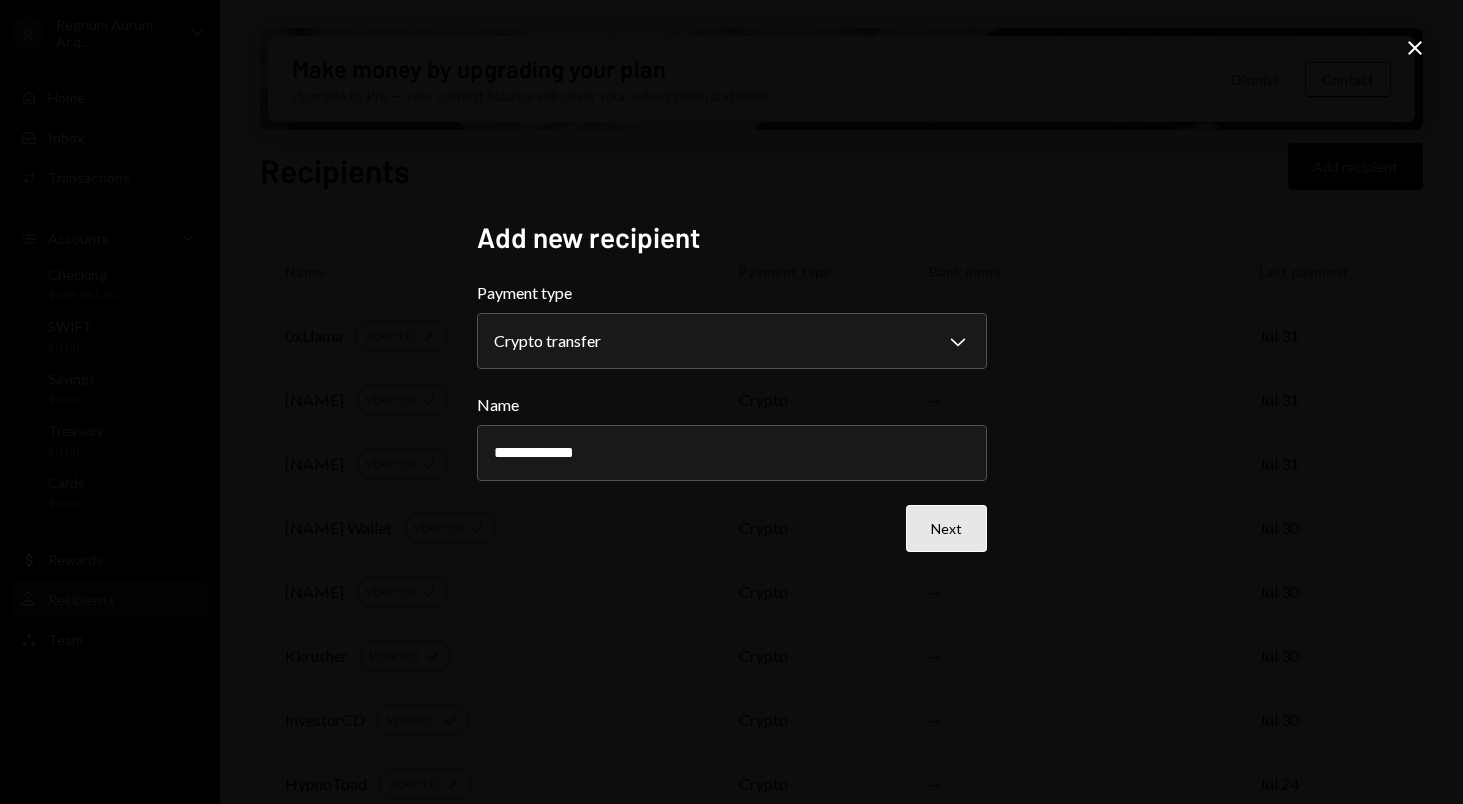 type on "**********" 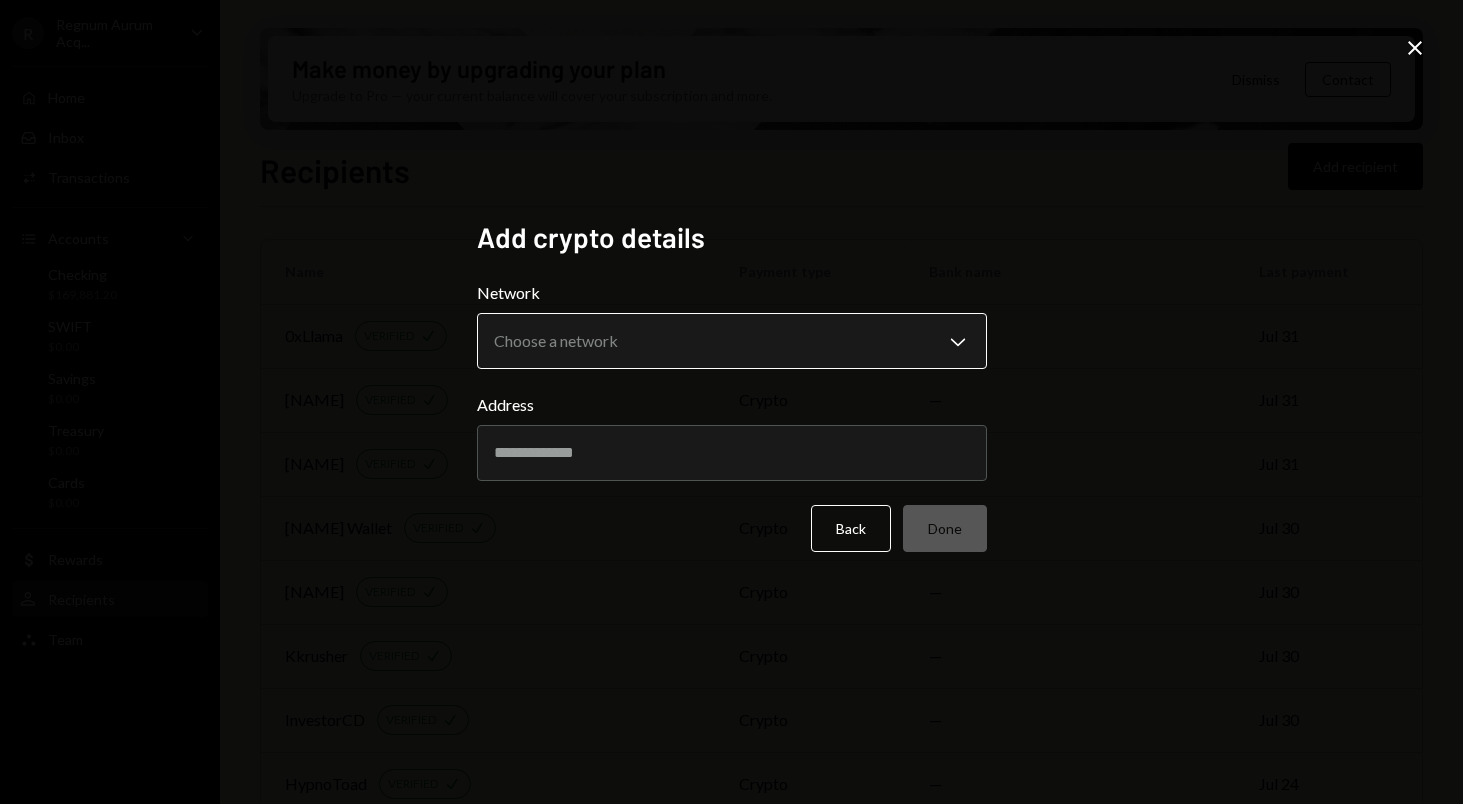 click on "R Regnum Aurum Acq... Caret Down Home Home Inbox Inbox Activities Transactions Accounts Accounts Caret Down Checking $169,881.20 SWIFT $0.00 Savings $0.00 Treasury $0.00 Cards $0.00 Dollar Rewards User Recipients Team Team Make money by upgrading your plan Upgrade to Pro — your current balance will cover your subscription and more. Dismiss Contact Recipients Add recipient Name Payment type Bank name Last payment 0xLlama VERIFIED Check crypto — Jul 31 IO10 VERIFIED Check crypto — Jul 31 Rozales VERIFIED Check crypto — Jul 31 Phonk Corp Wallet VERIFIED Check crypto — Jul 30 MD VERIFIED Check crypto — Jul 30 Kkrusher VERIFIED Check crypto — Jul 30 InvestorCD VERIFIED Check crypto — Jul 30 HypnoToad  VERIFIED Check crypto — Jul 24 Block3PR (Marketing/PR) VERIFIED Check crypto — Jul 21 BABs (GTM/Design) VERIFIED Check crypto — Jul 18 Tau Labs (Tokenomics) VERIFIED Check crypto — Jul 17 Nuel VERIFIED Check crypto — Jul 07 InuY4sh4 VERIFIED Check crypto — Jul 05 RAAC Marketing Wallet —" at bounding box center (731, 402) 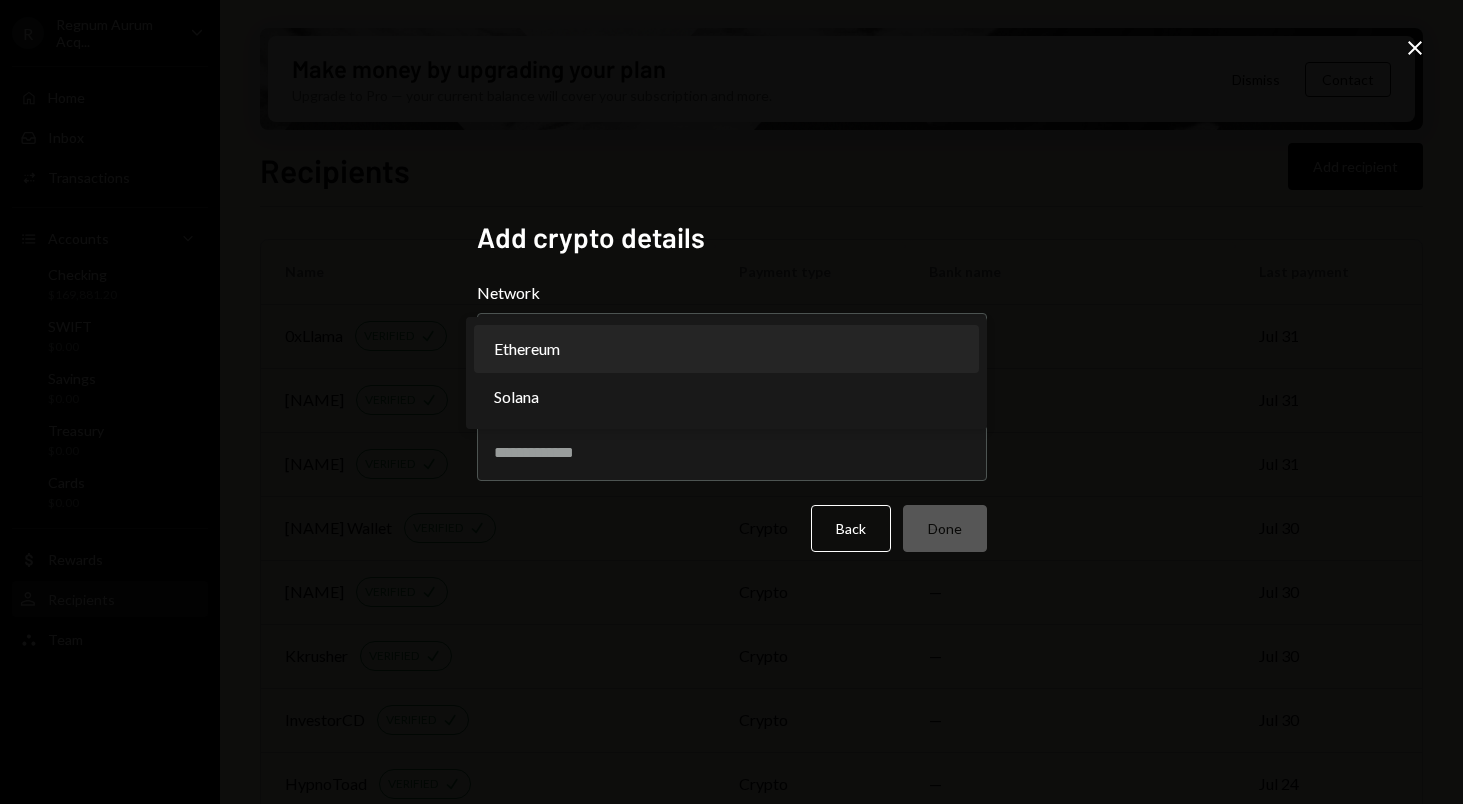 select on "**********" 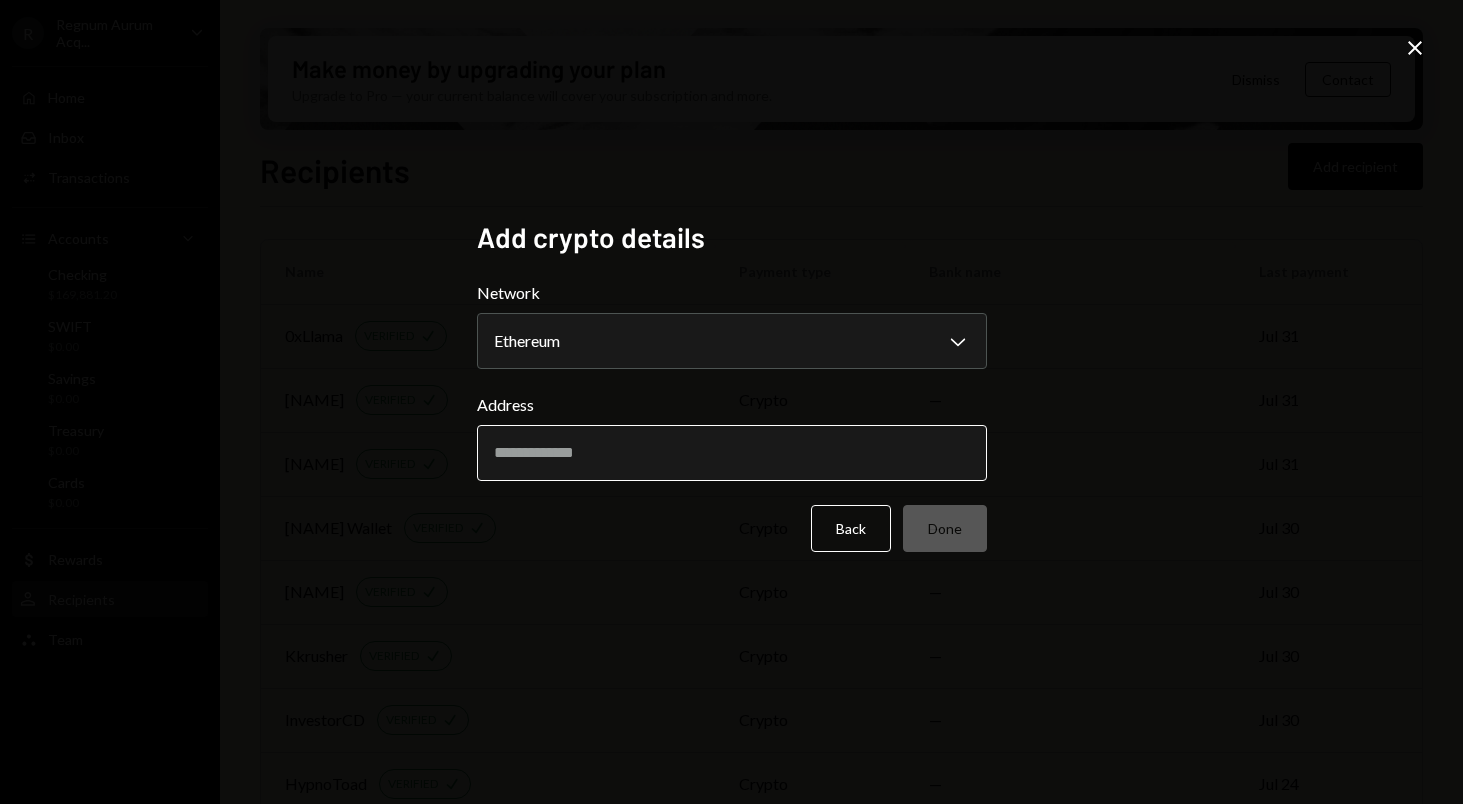 click on "Address" at bounding box center (732, 453) 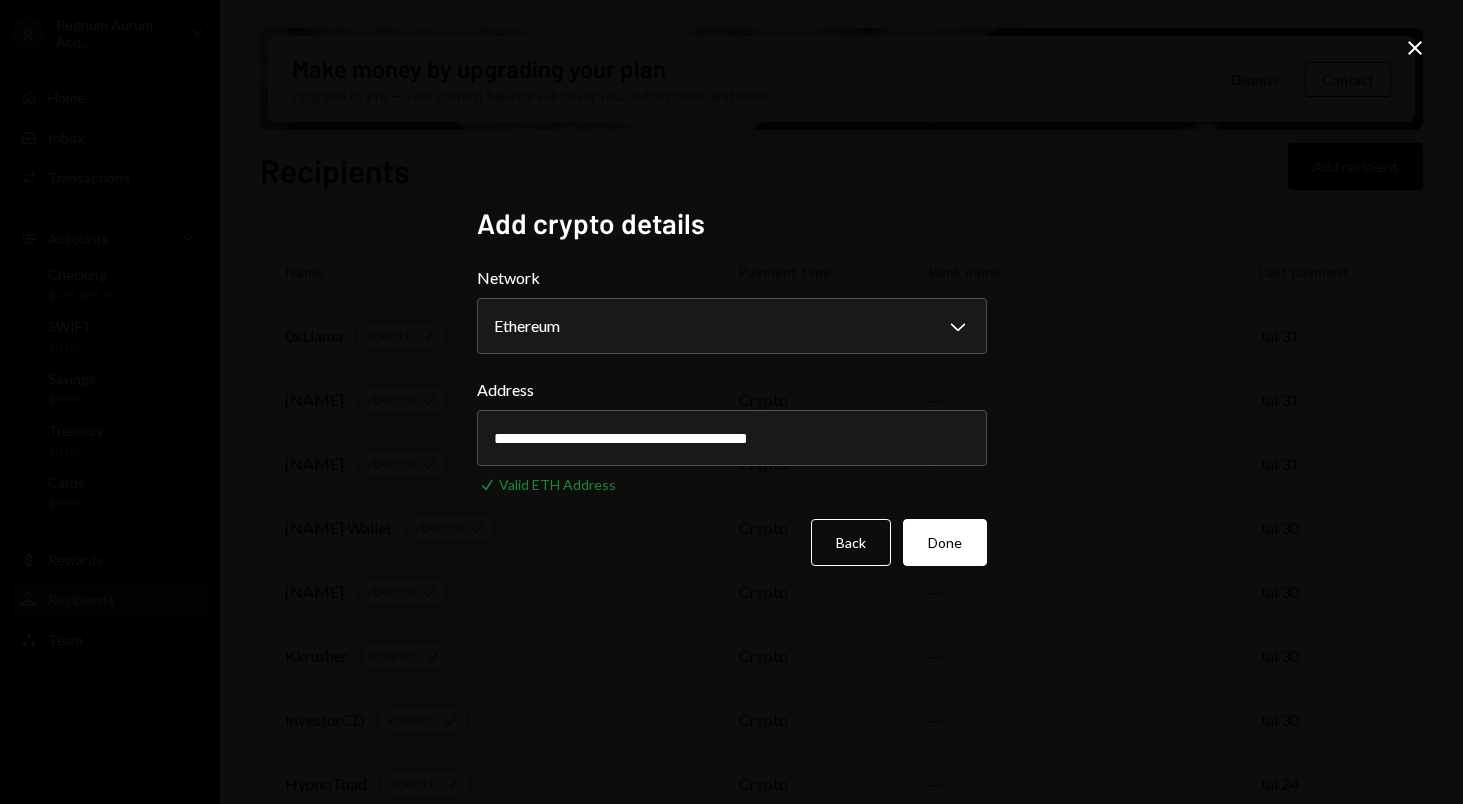type on "**********" 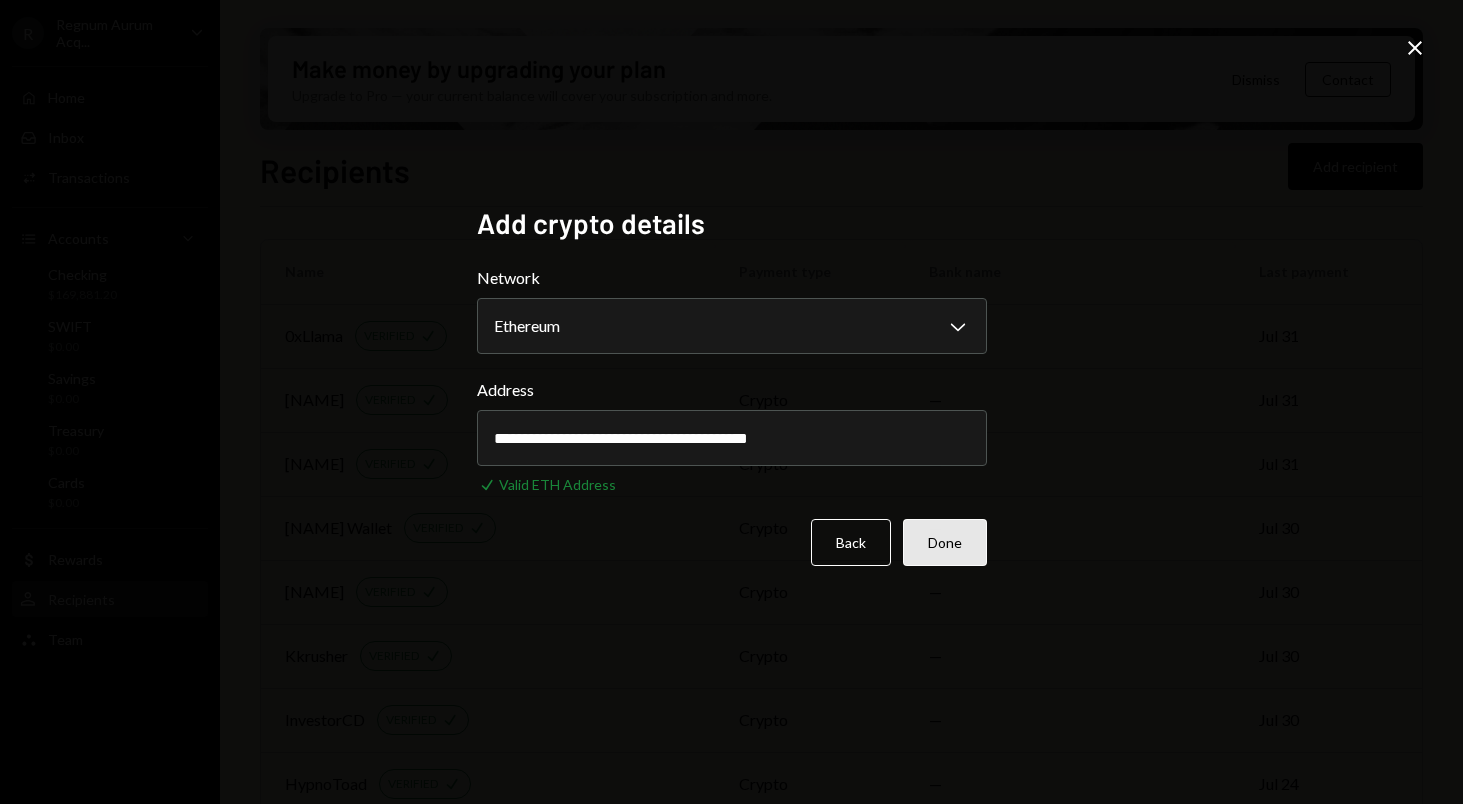 click on "Done" at bounding box center (945, 542) 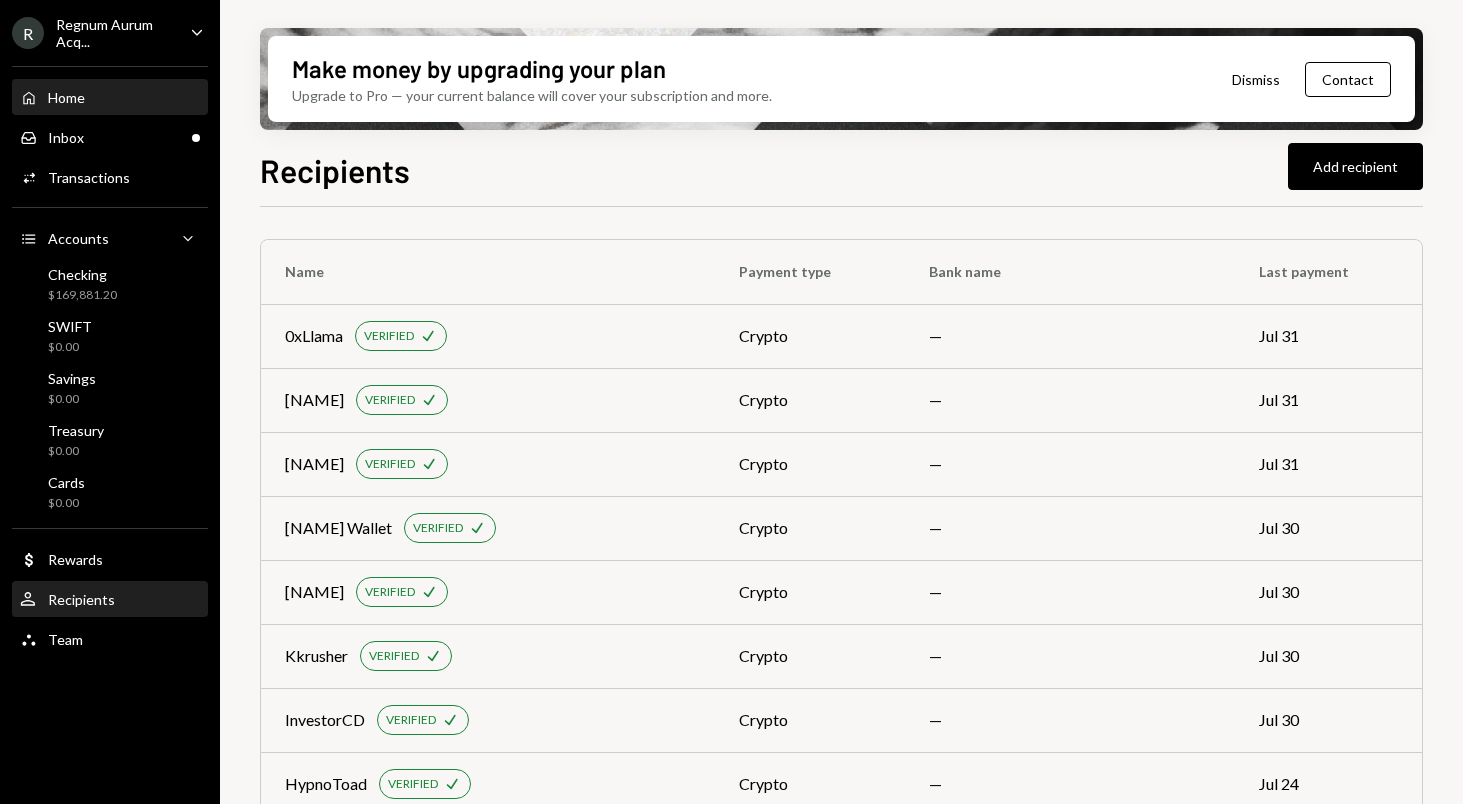 click on "Home Home" at bounding box center [110, 98] 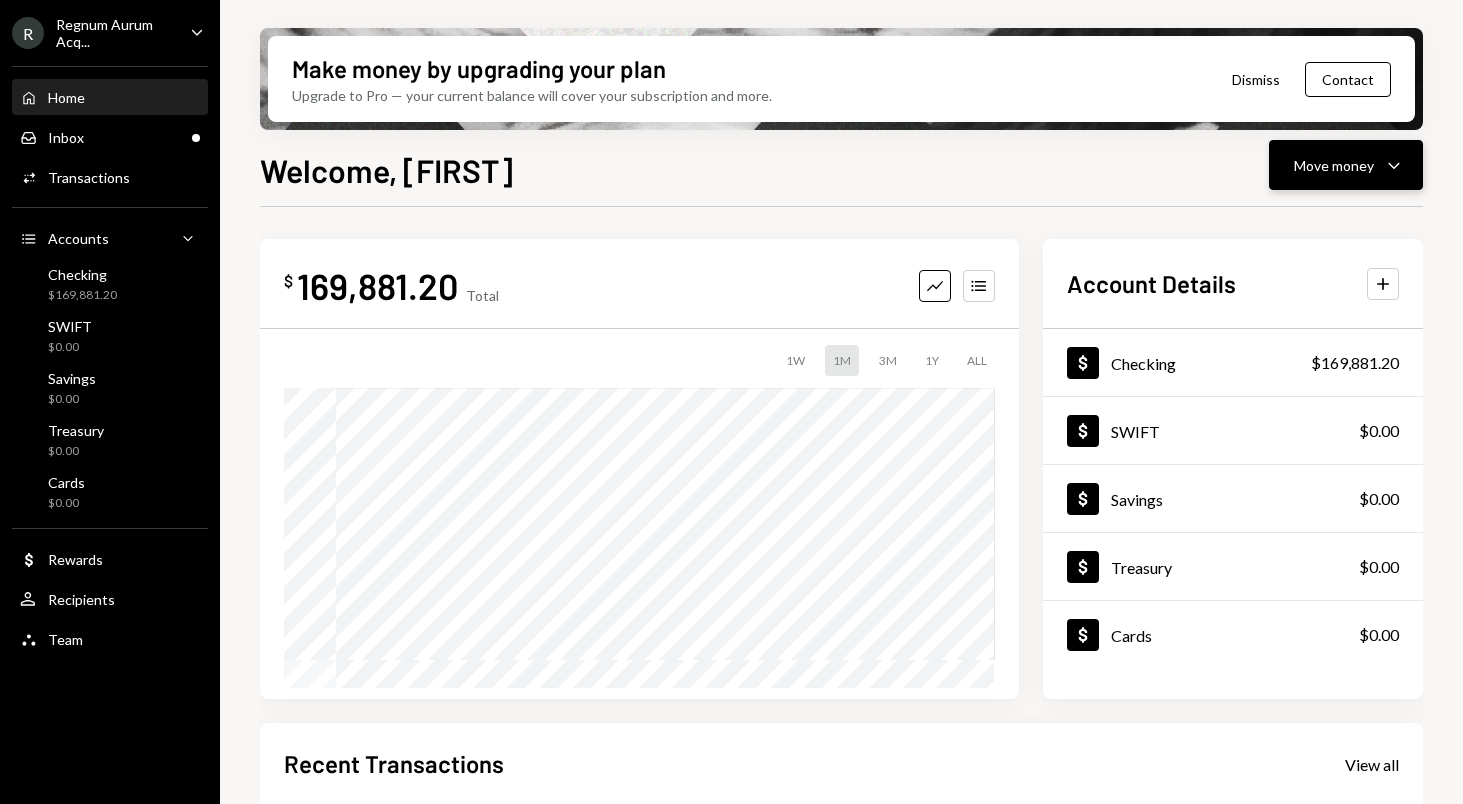 click on "Move money Caret Down" at bounding box center (1346, 165) 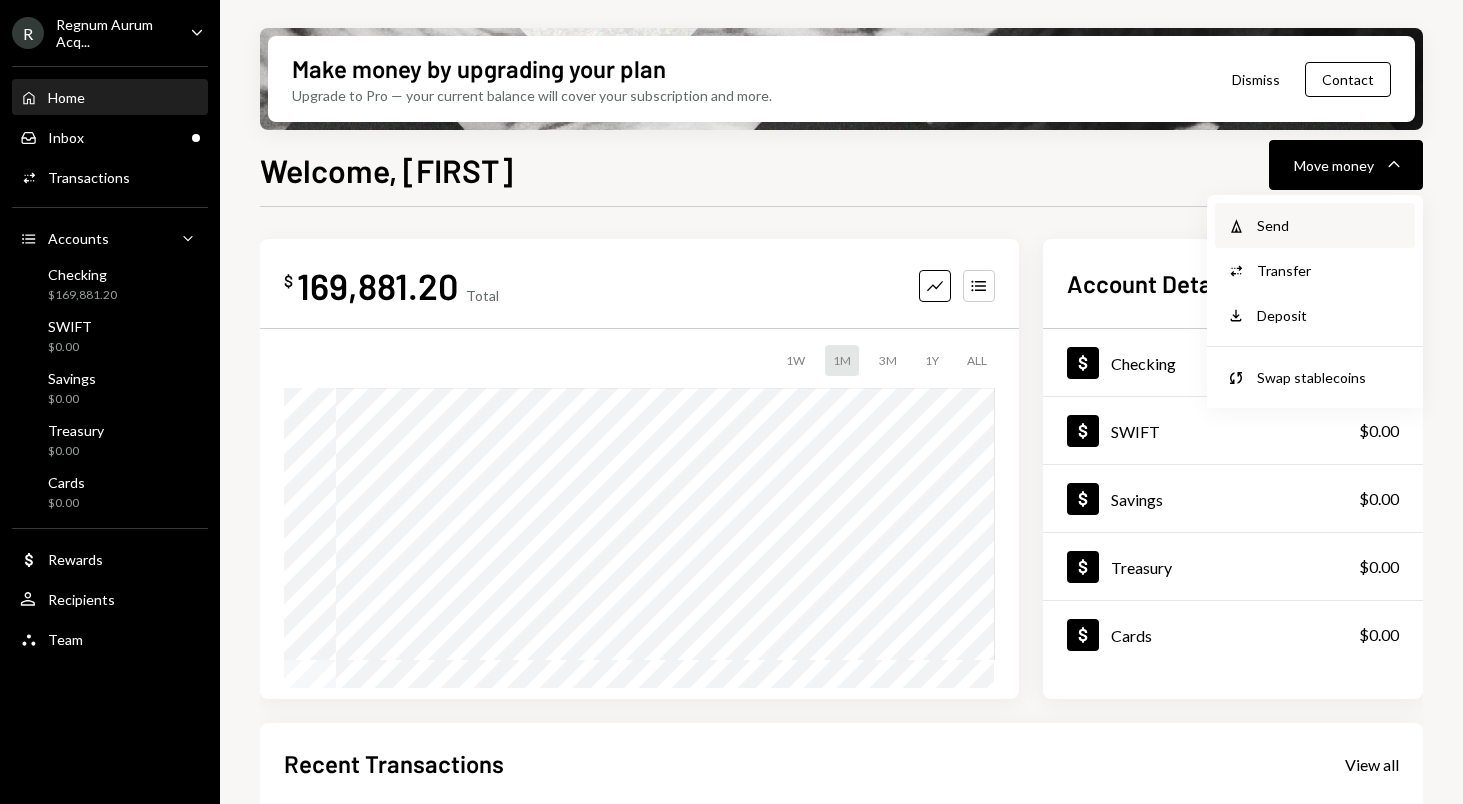 click on "Send" at bounding box center (1330, 225) 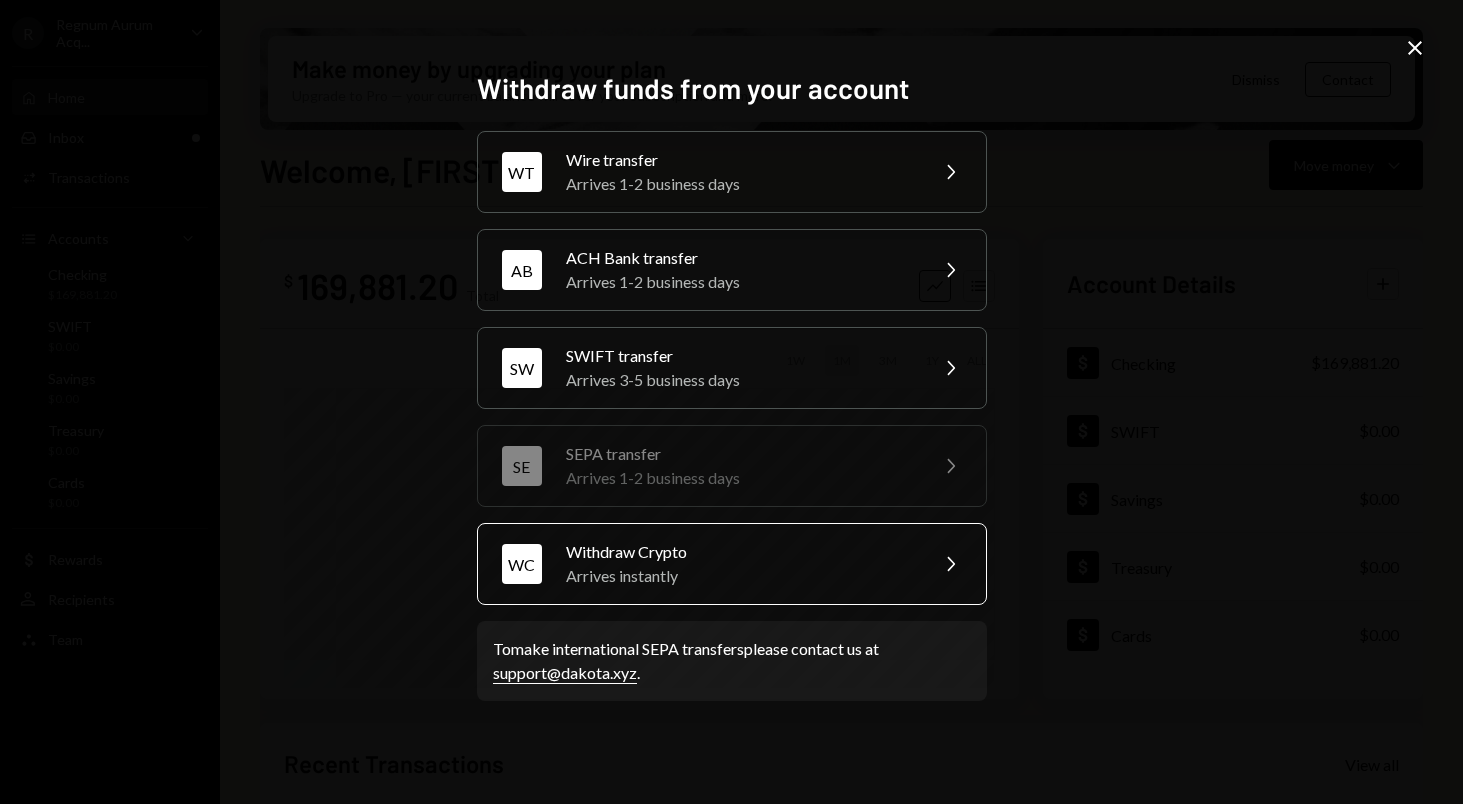 click on "Arrives instantly" at bounding box center [740, 576] 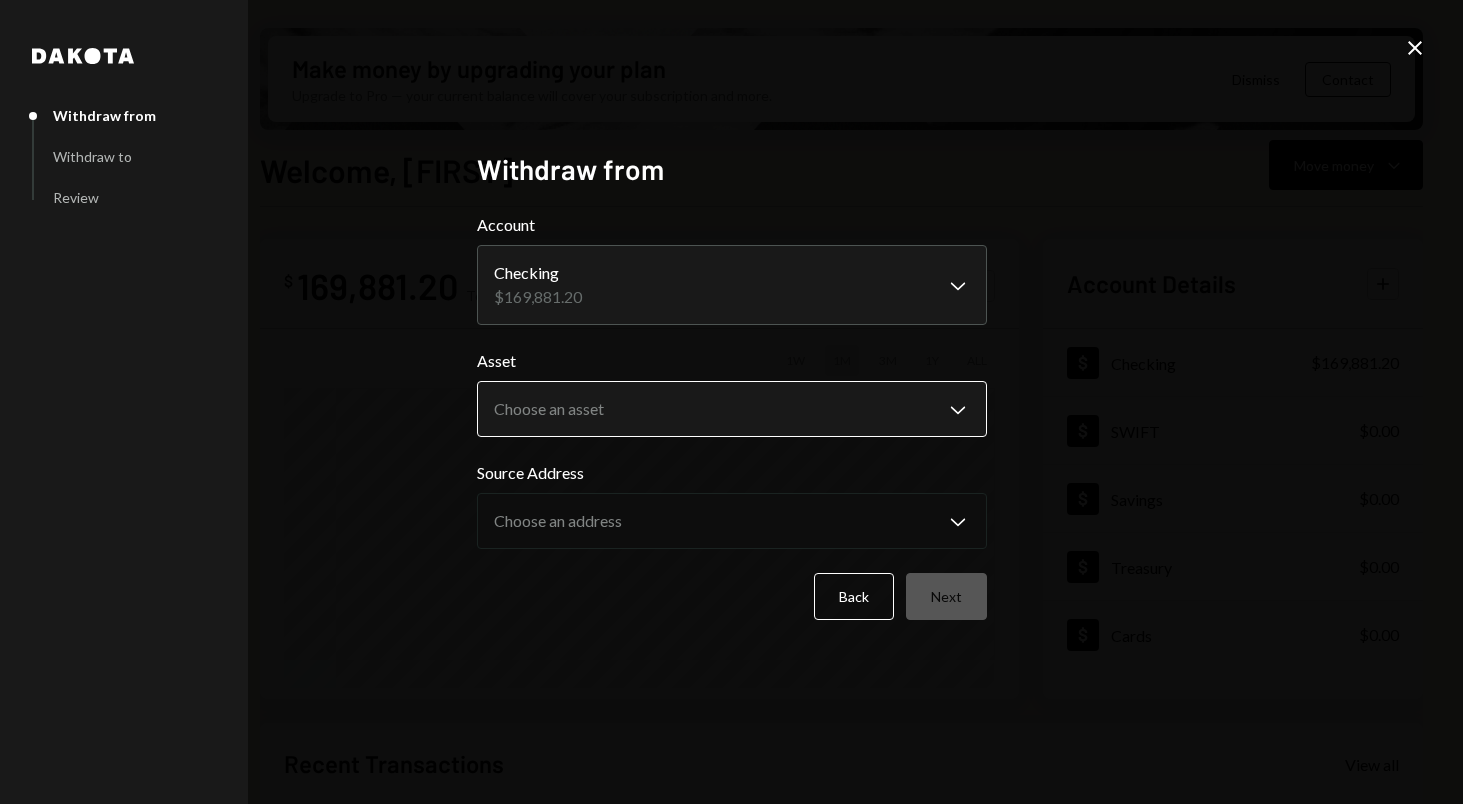 click on "R Regnum Aurum Acq... Caret Down Home Home Inbox Inbox Activities Transactions Accounts Accounts Caret Down Checking $169,881.20 SWIFT $0.00 Savings $0.00 Treasury $0.00 Cards $0.00 Dollar Rewards User Recipients Team Team Make money by upgrading your plan Upgrade to Pro — your current balance will cover your subscription and more. Dismiss Contact Welcome, Belsher Move money Caret Down $ 169,881.20 Total Graph Accounts 1W 1M 3M 1Y ALL Account Details Plus Dollar Checking $169,881.20 Dollar SWIFT $0.00 Dollar Savings $0.00 Dollar Treasury $0.00 Dollar Cards $0.00 Recent Transactions View all Type Initiated By Initiated At Account Status Deposit 99,765.6100  USDC 0xEBB6...797b20 Copy 08/03/25 2:55 PM Checking Completed Deposit 10,000  DKUSD 0x4c2c...A200B8 Copy 07/31/25 8:41 PM Checking Completed Stablecoin Conversion $10,000.00 Milan Hayre 07/31/25 8:37 PM Checking Completed Withdrawal 8,333.33  USDC Milan Hayre 07/31/25 8:34 PM Checking Completed Withdrawal 4,000  USDC Milan Hayre 07/31/25 12:10 AM Checking" at bounding box center (731, 402) 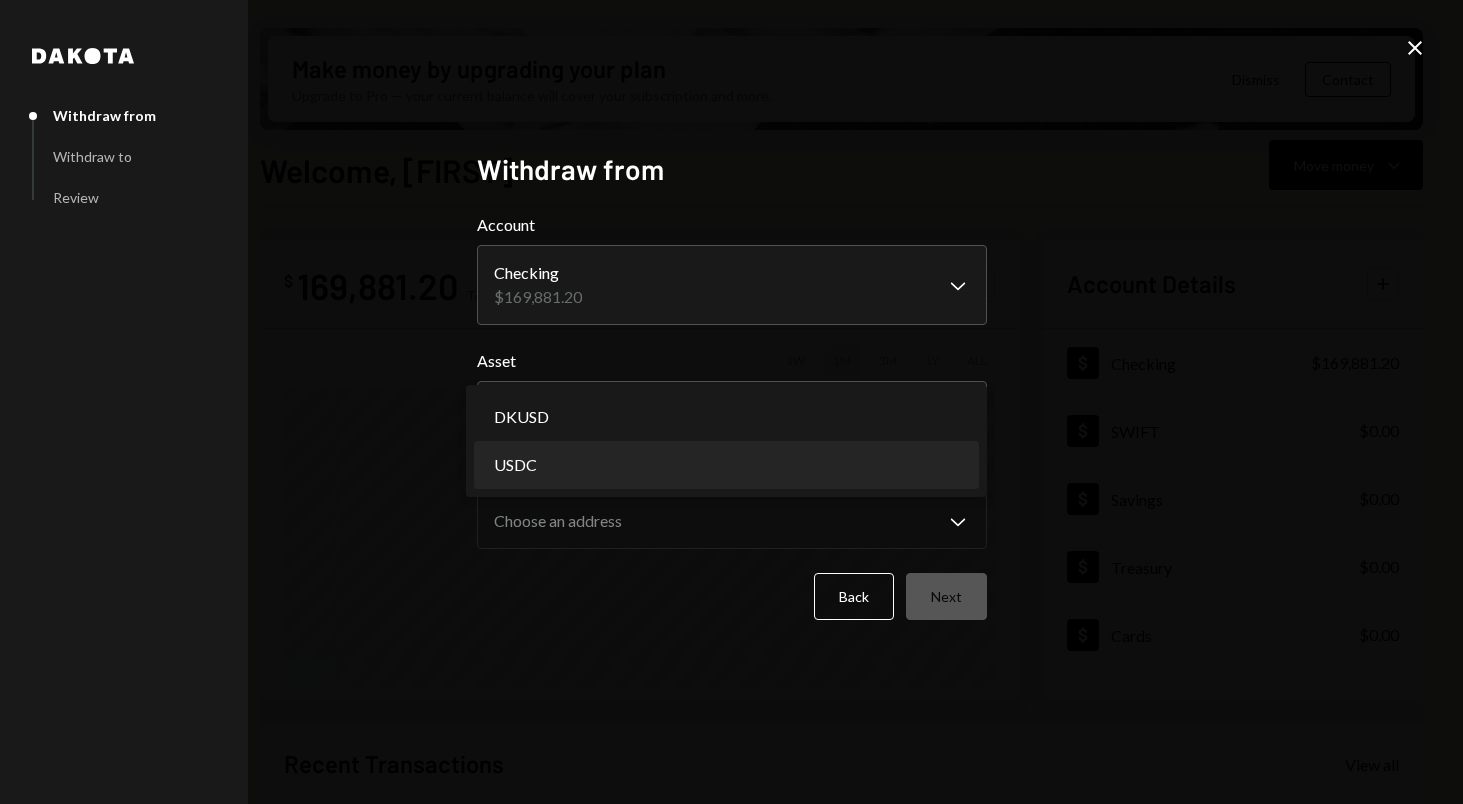 select on "****" 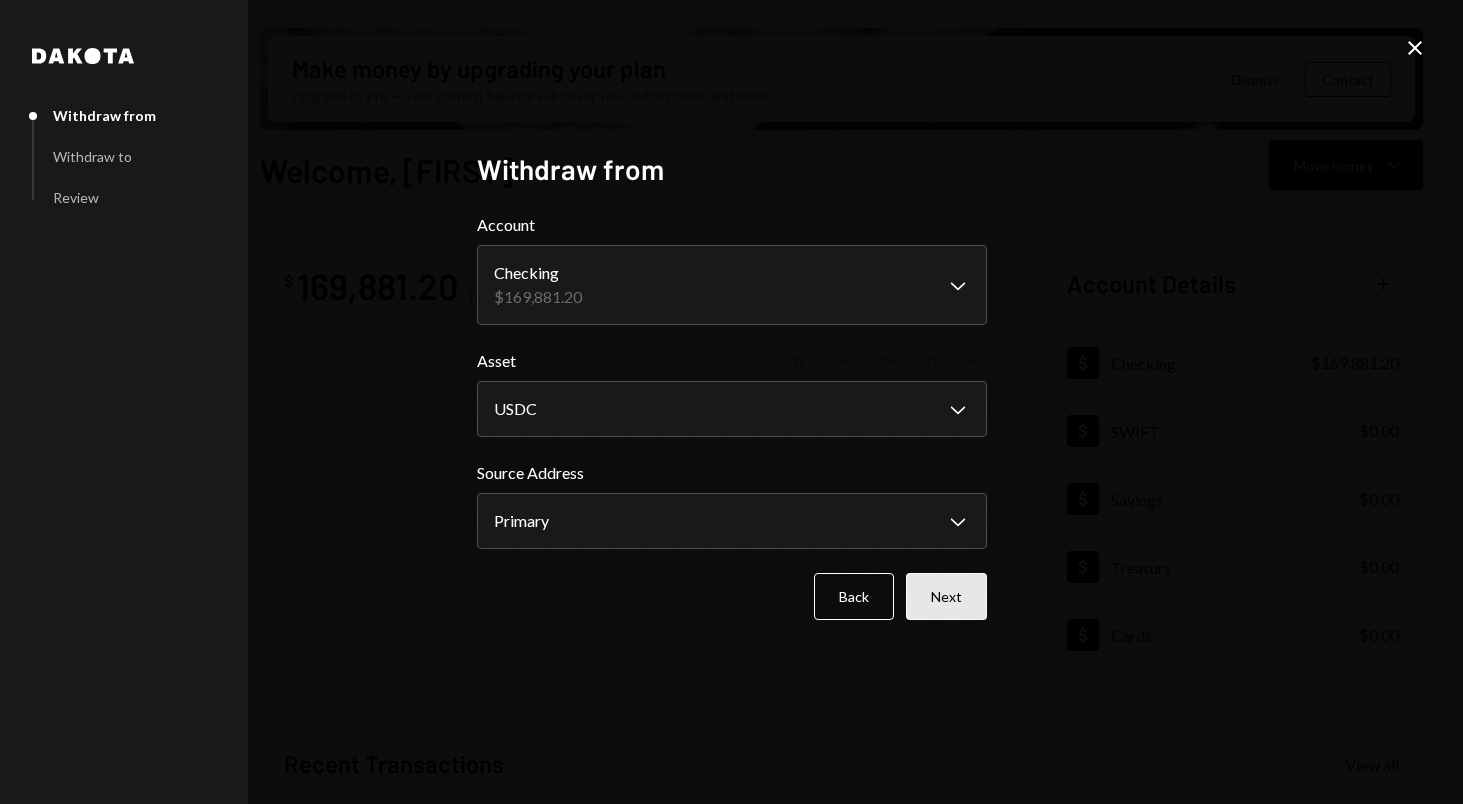 click on "Next" at bounding box center (946, 596) 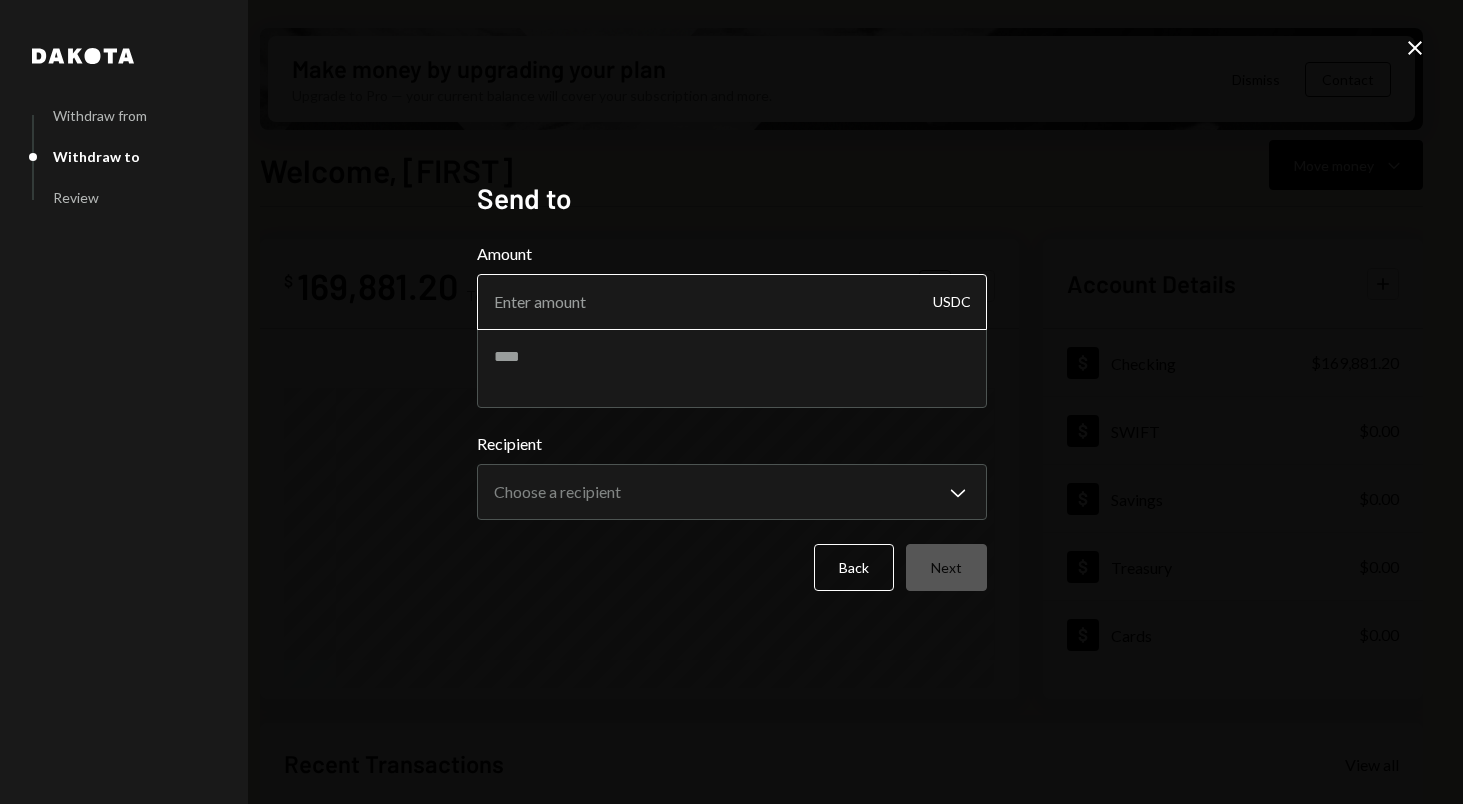 click on "Amount" at bounding box center (732, 302) 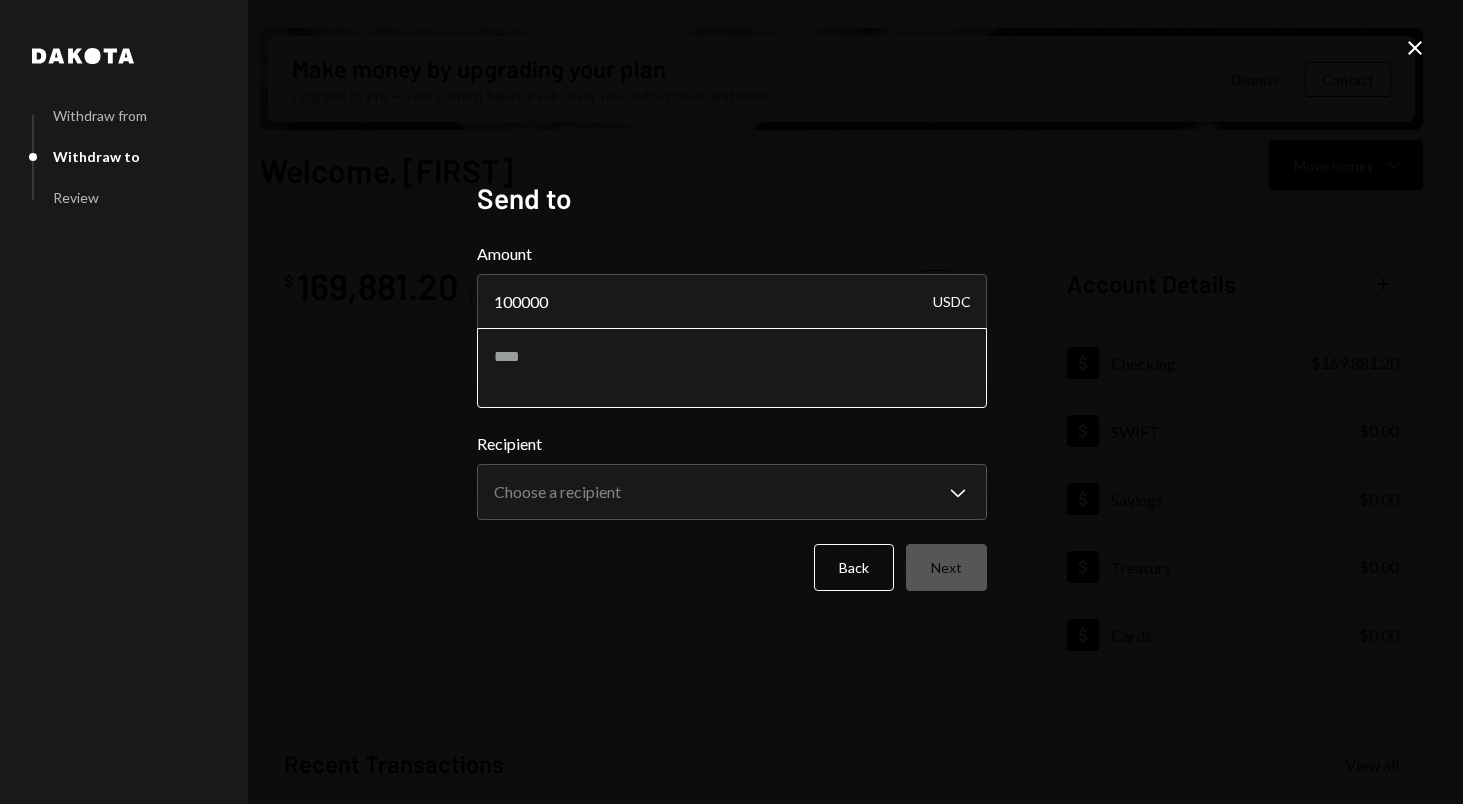 type on "100000" 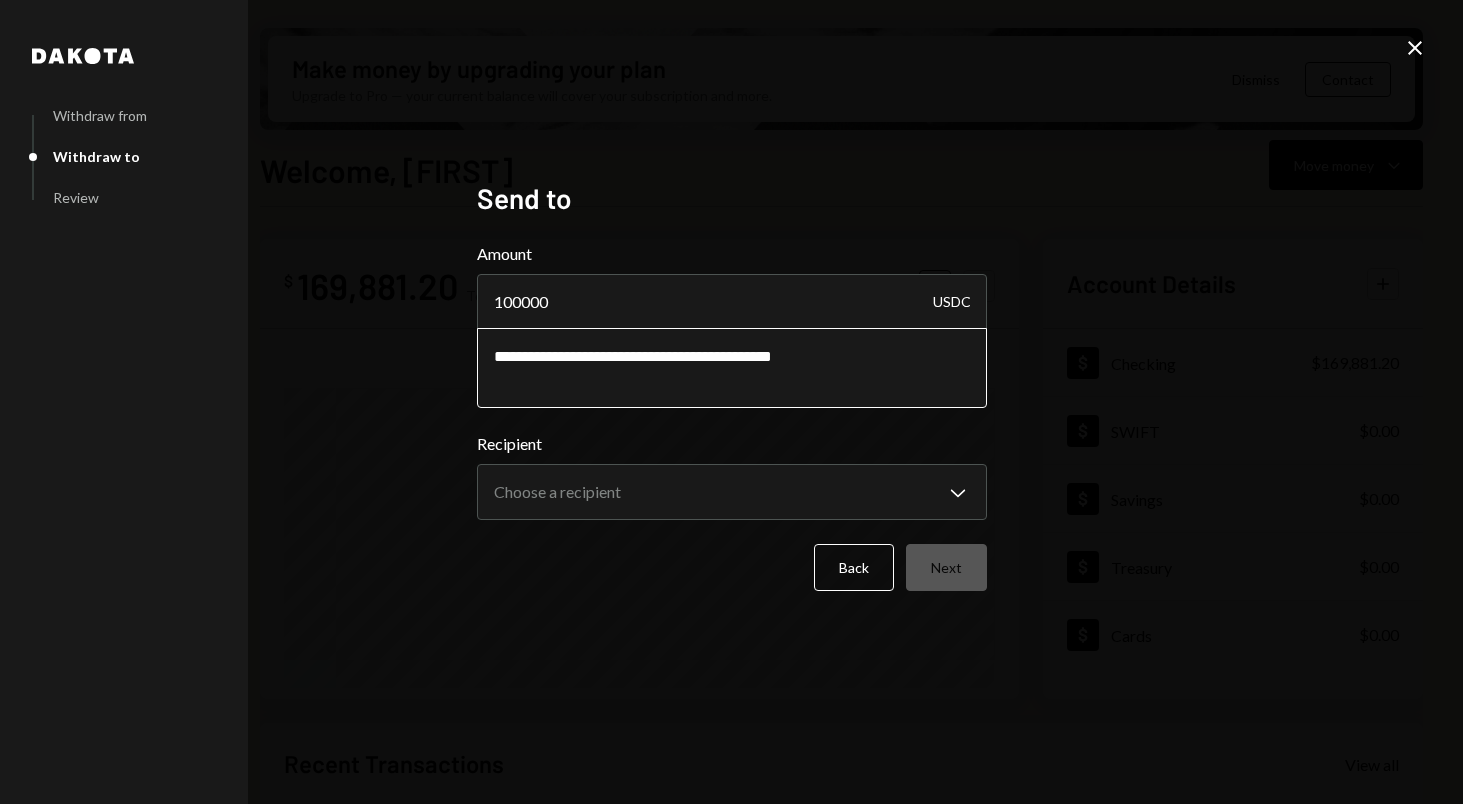 click on "**********" at bounding box center [732, 368] 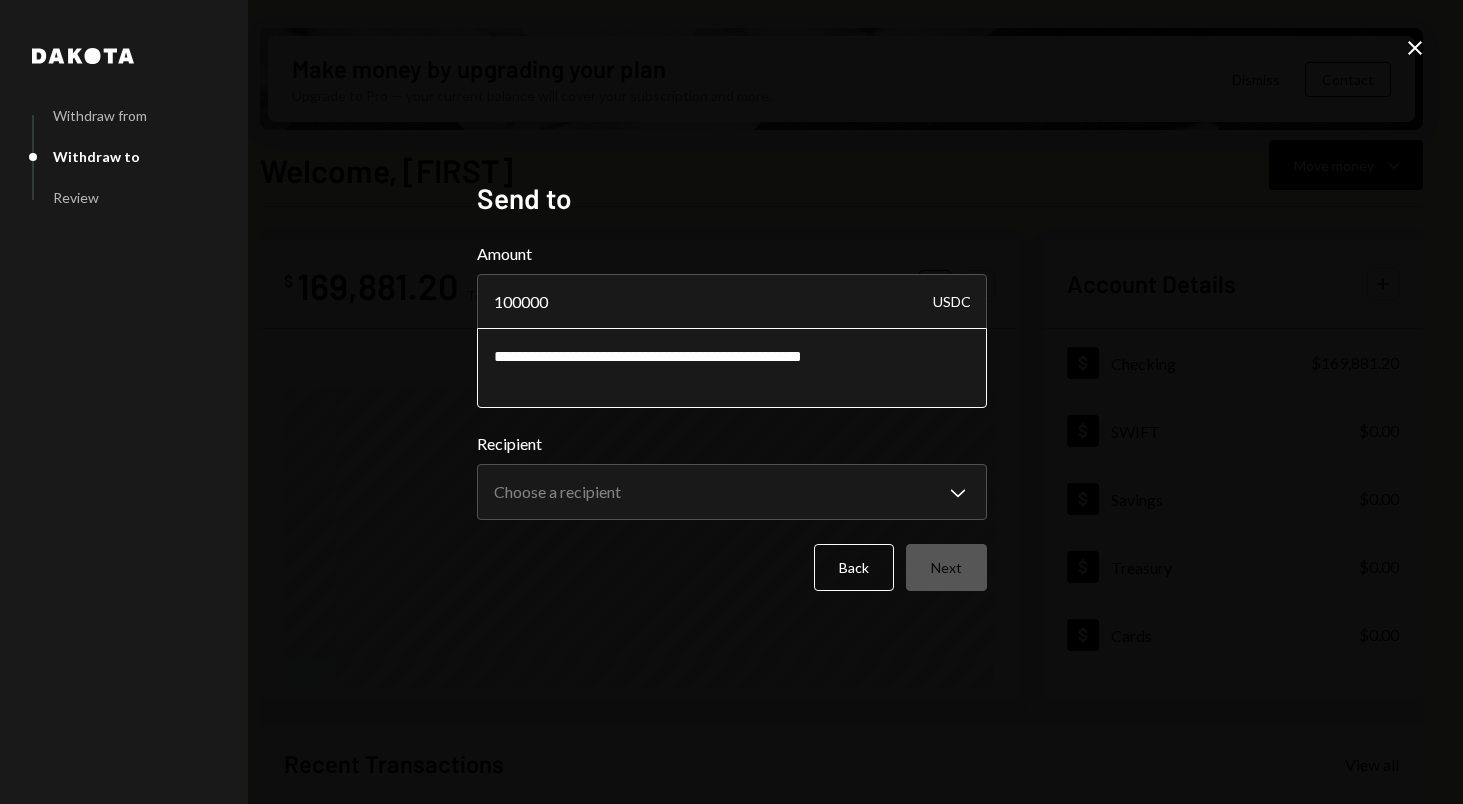 click on "**********" at bounding box center [732, 368] 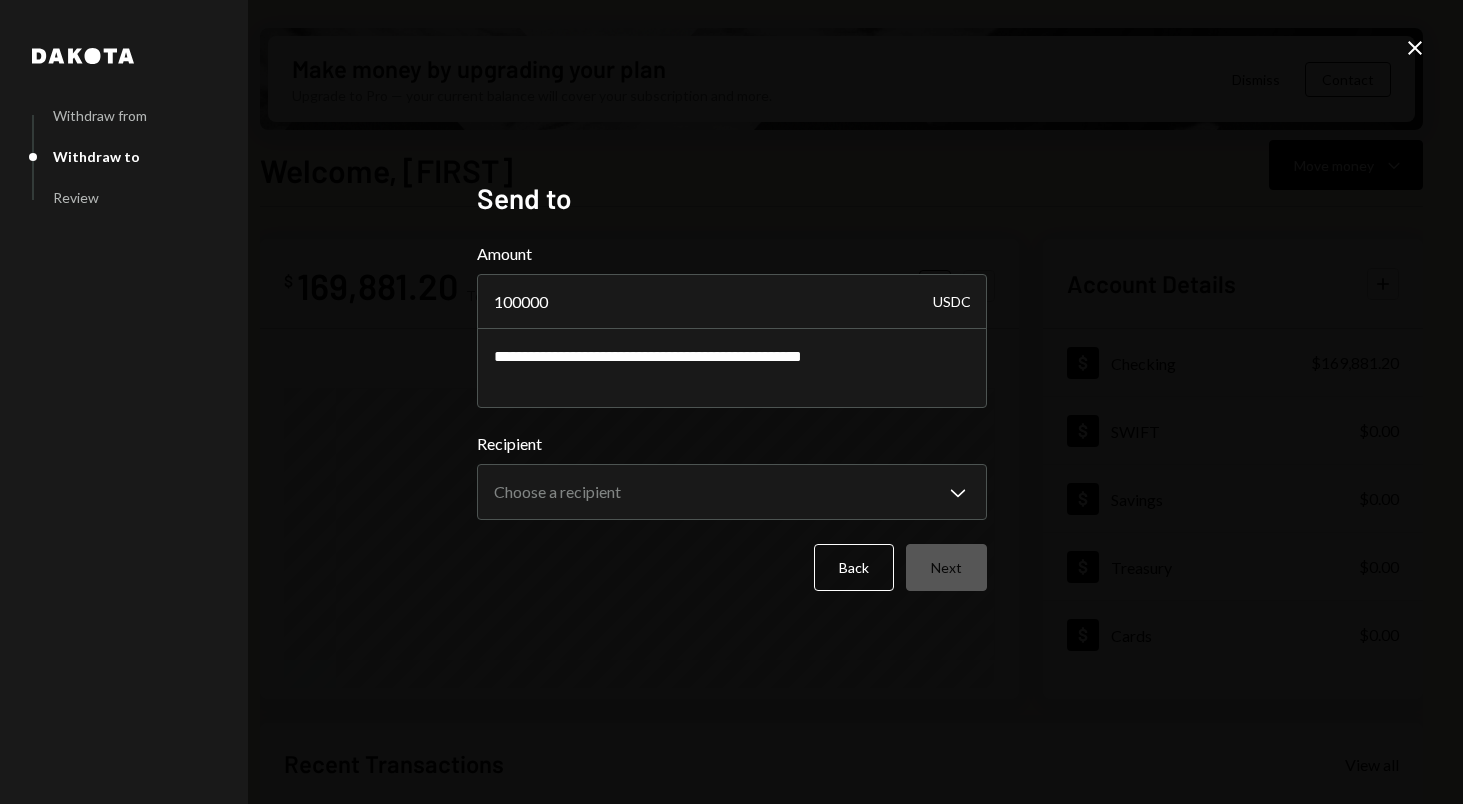 click on "**********" at bounding box center [731, 402] 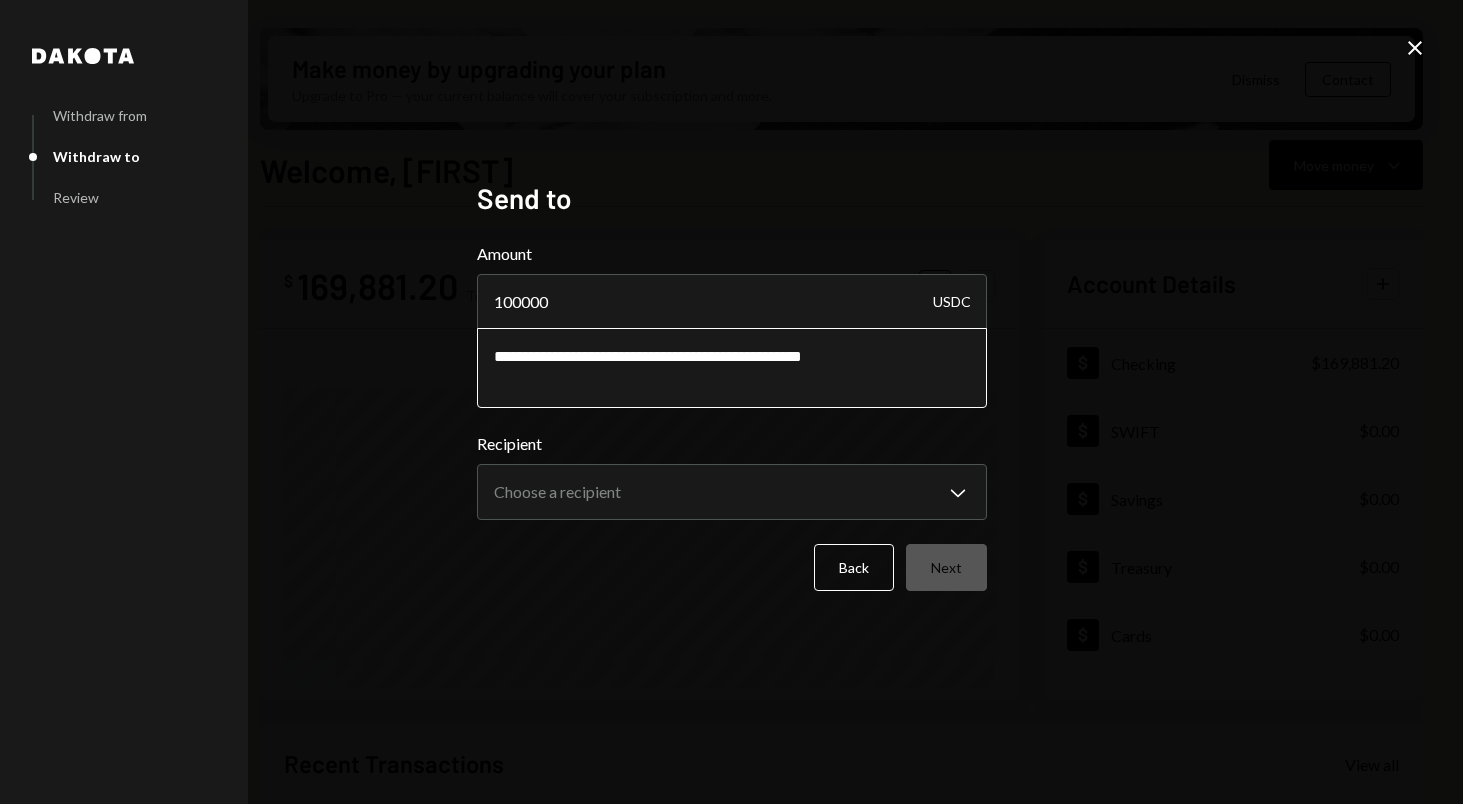 click on "**********" at bounding box center (732, 368) 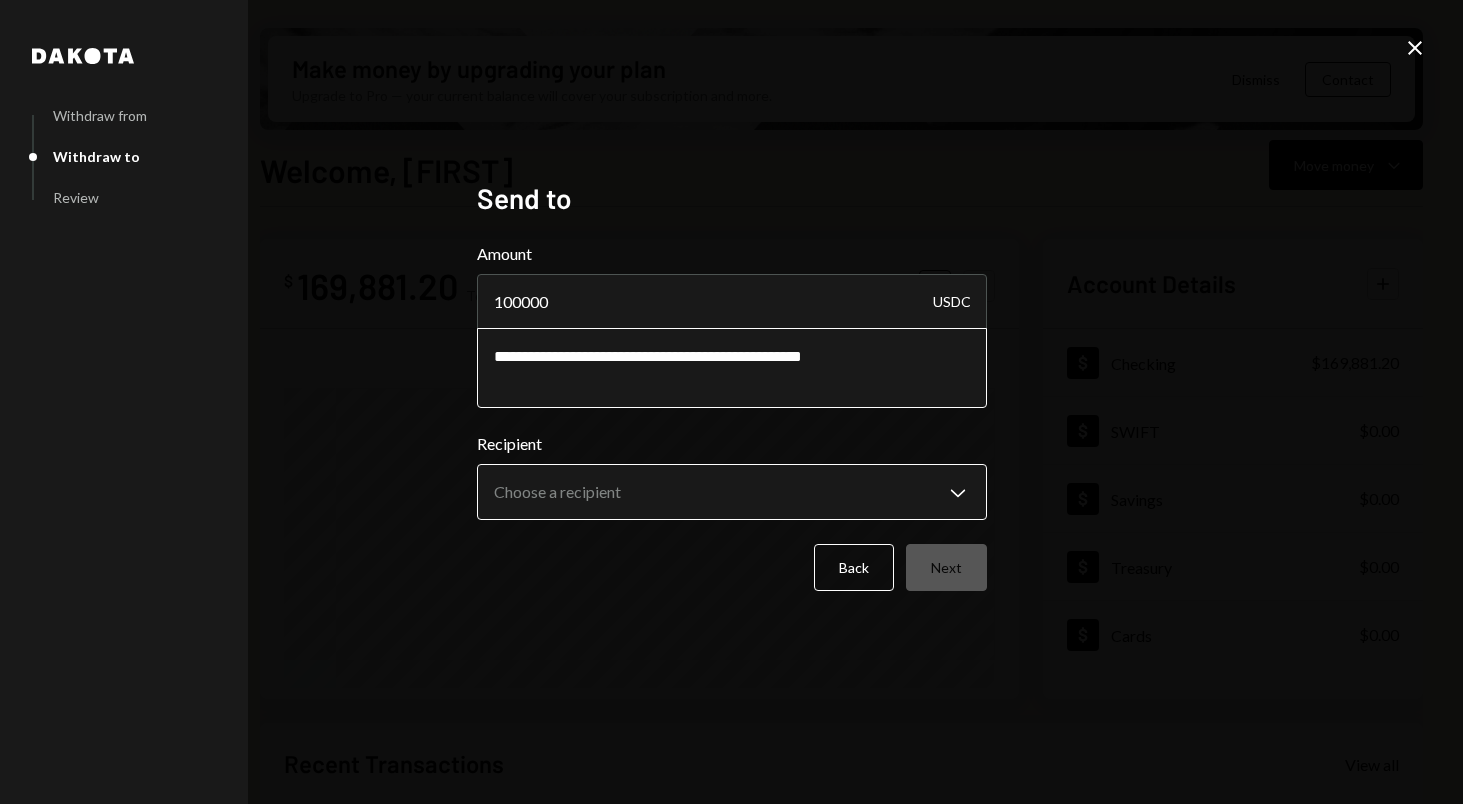 click on "R Regnum Aurum Acq... Caret Down Home Home Inbox Inbox Activities Transactions Accounts Accounts Caret Down Checking $169,881.20 SWIFT $0.00 Savings $0.00 Treasury $0.00 Cards $0.00 Dollar Rewards User Recipients Team Team Make money by upgrading your plan Upgrade to Pro — your current balance will cover your subscription and more. Dismiss Contact Welcome, Belsher Move money Caret Down $ 169,881.20 Total Graph Accounts 1W 1M 3M 1Y ALL Account Details Plus Dollar Checking $169,881.20 Dollar SWIFT $0.00 Dollar Savings $0.00 Dollar Treasury $0.00 Dollar Cards $0.00 Recent Transactions View all Type Initiated By Initiated At Account Status Deposit 99,765.6100  USDC 0xEBB6...797b20 Copy 08/03/25 2:55 PM Checking Completed Deposit 10,000  DKUSD 0x4c2c...A200B8 Copy 07/31/25 8:41 PM Checking Completed Stablecoin Conversion $10,000.00 Milan Hayre 07/31/25 8:37 PM Checking Completed Withdrawal 8,333.33  USDC Milan Hayre 07/31/25 8:34 PM Checking Completed Withdrawal 4,000  USDC Milan Hayre 07/31/25 12:10 AM Checking" at bounding box center [731, 402] 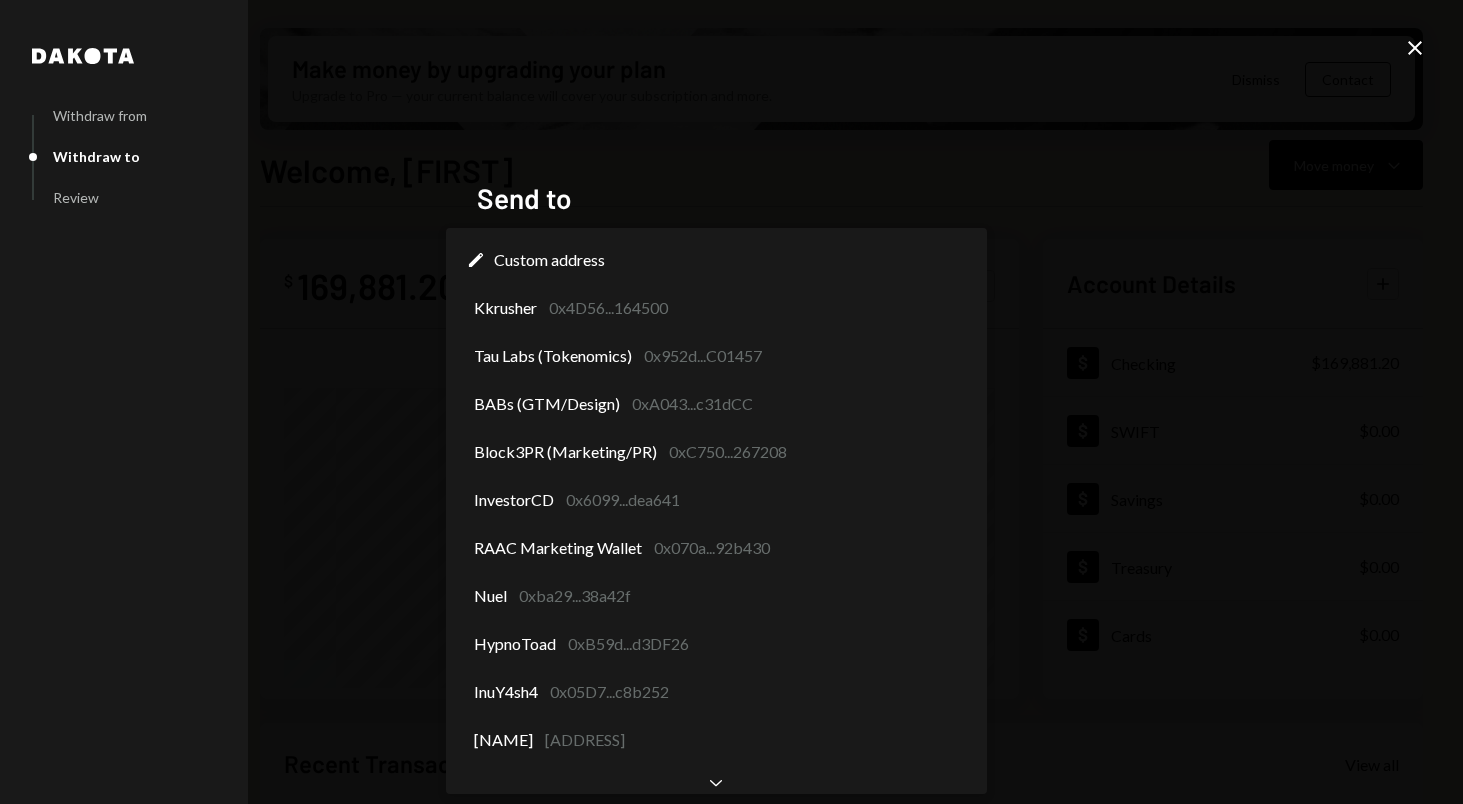 click on "Chevron Down" at bounding box center [716, 782] 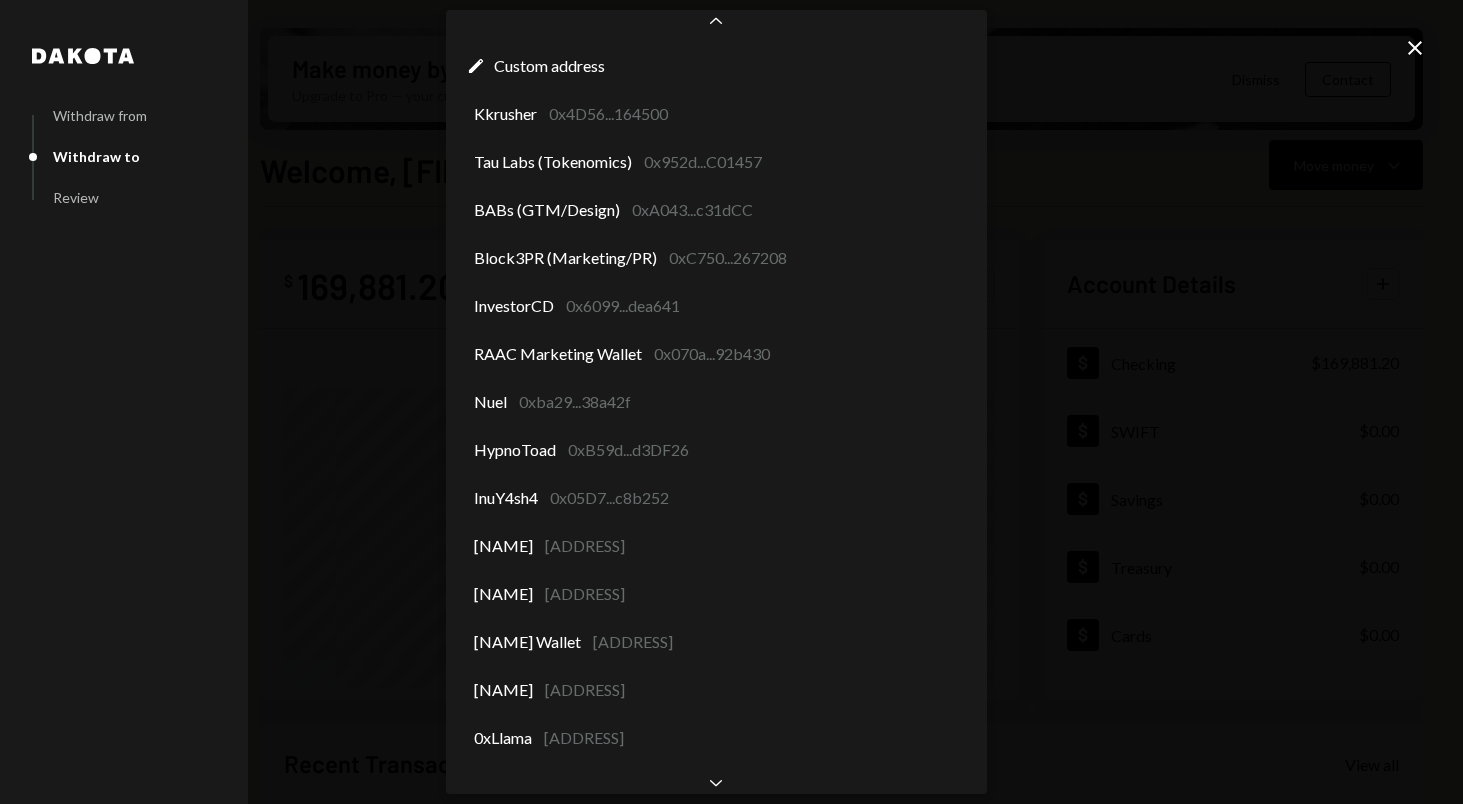 scroll, scrollTop: 24, scrollLeft: 0, axis: vertical 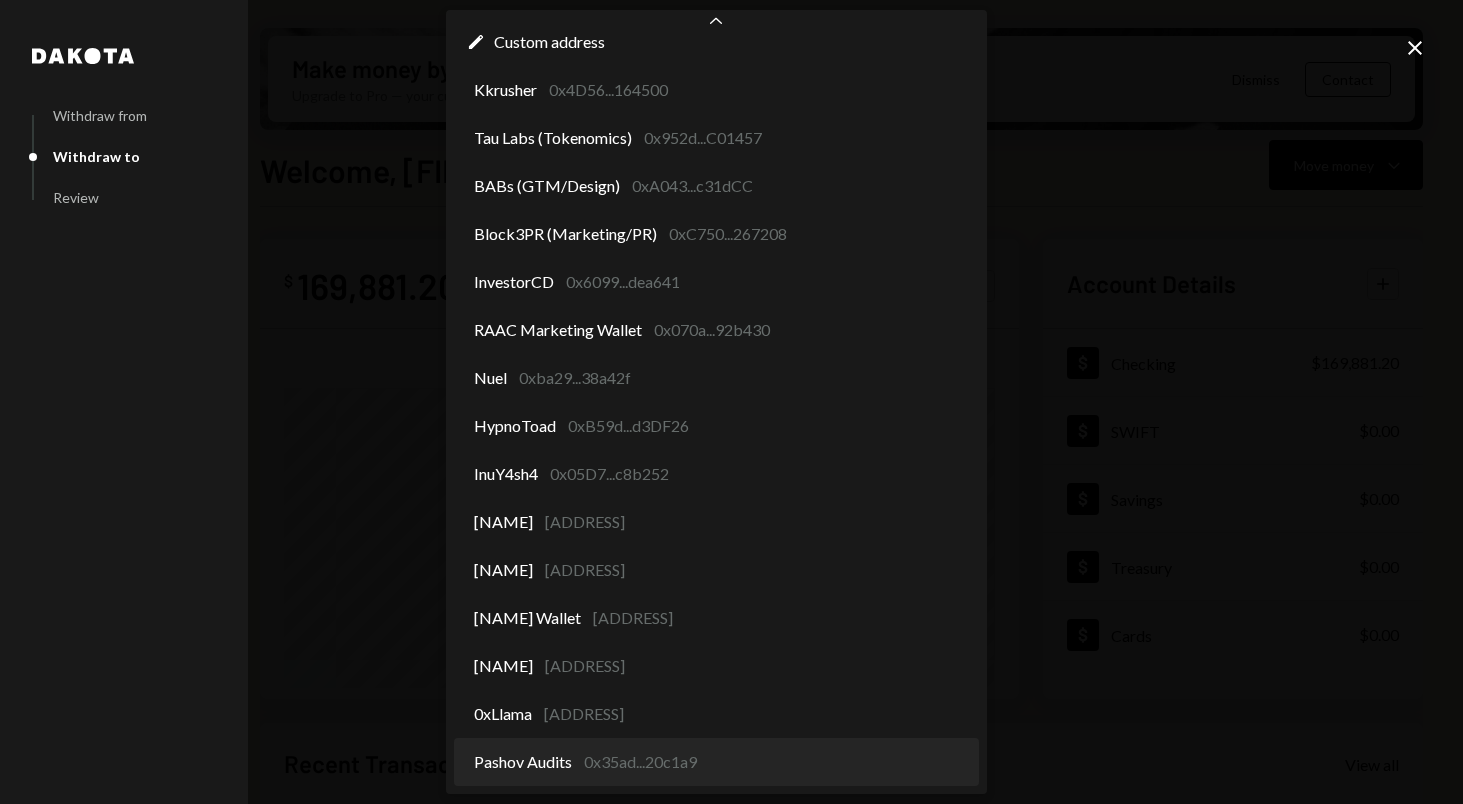 select on "**********" 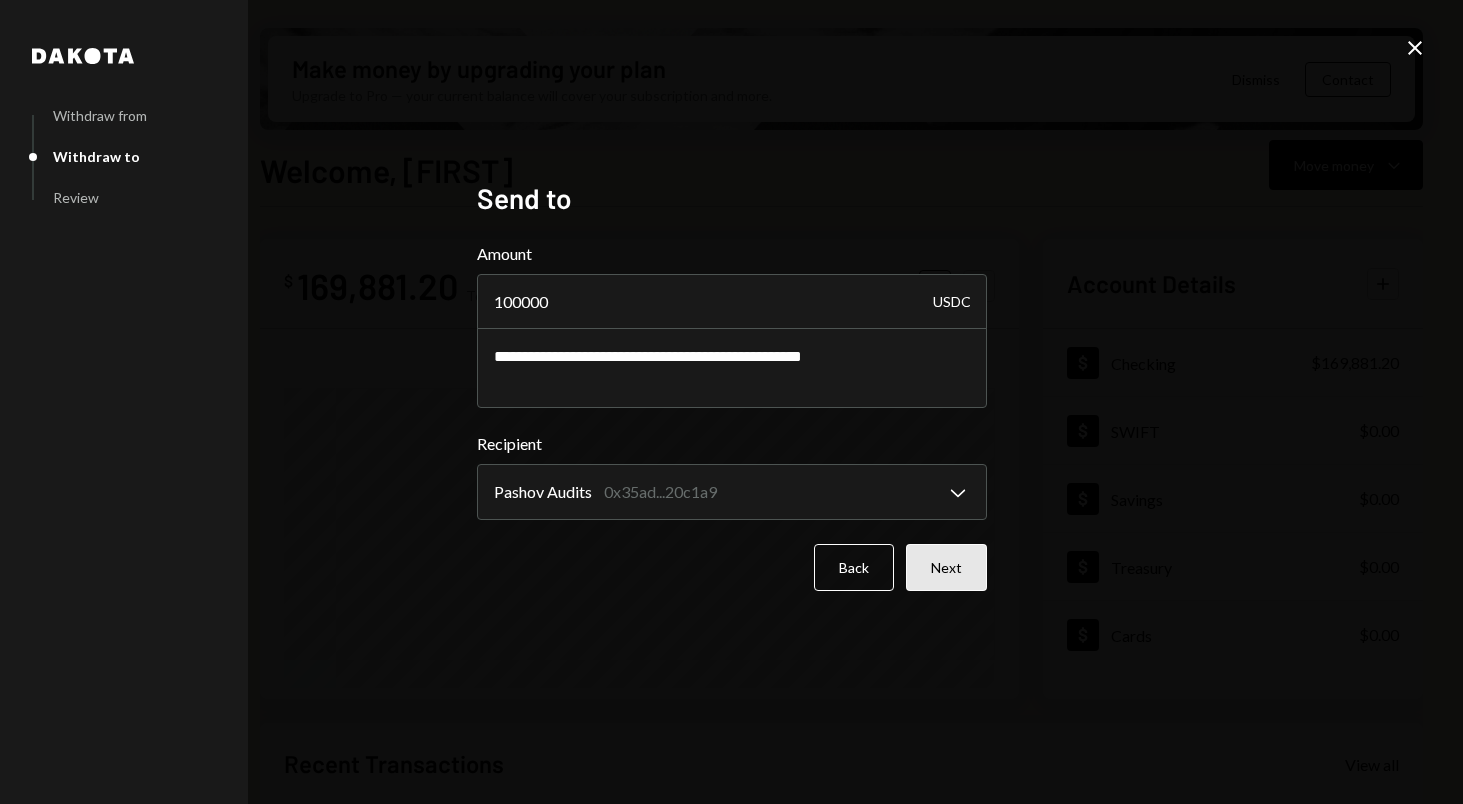 click on "Next" at bounding box center [946, 567] 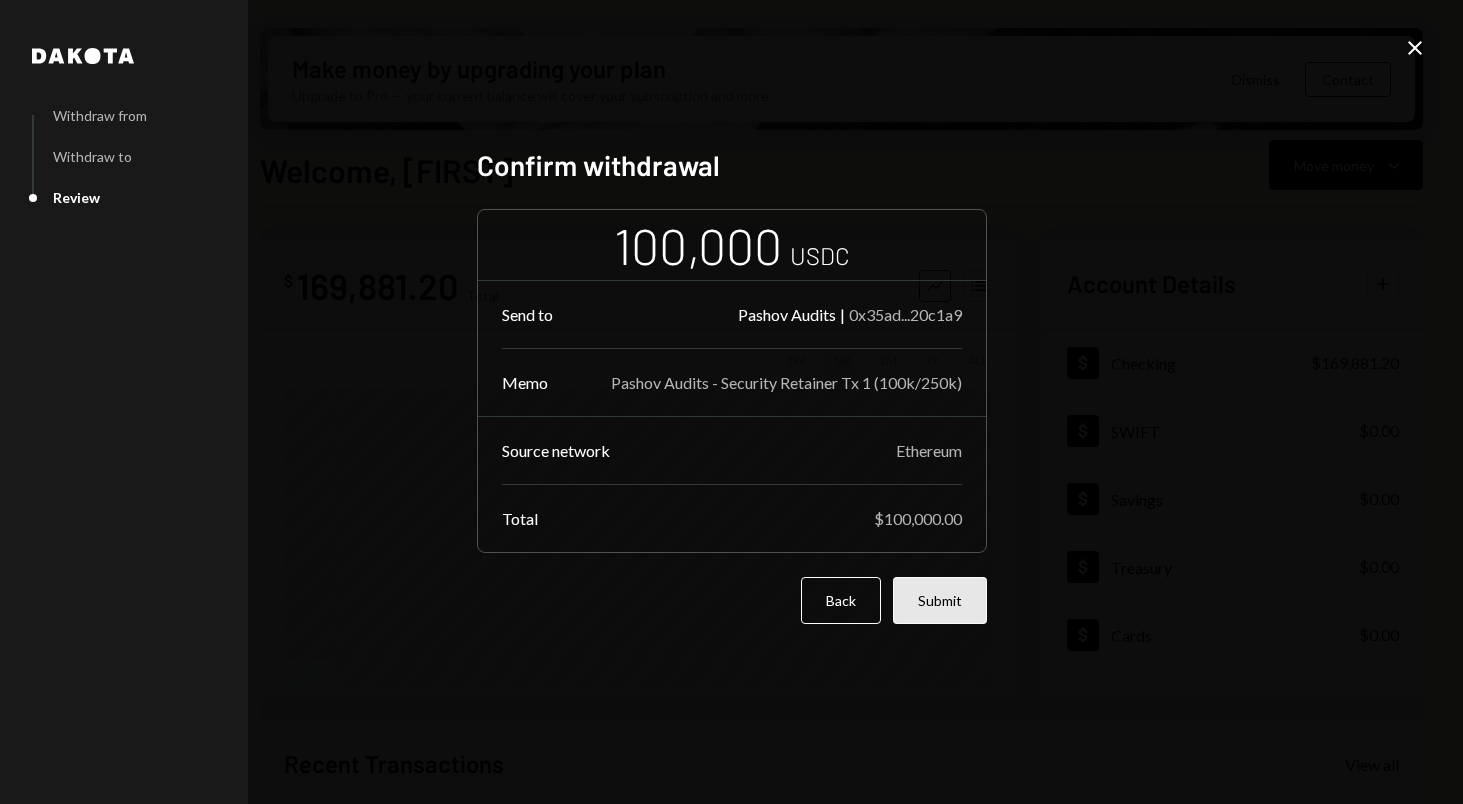 click on "Submit" at bounding box center [940, 600] 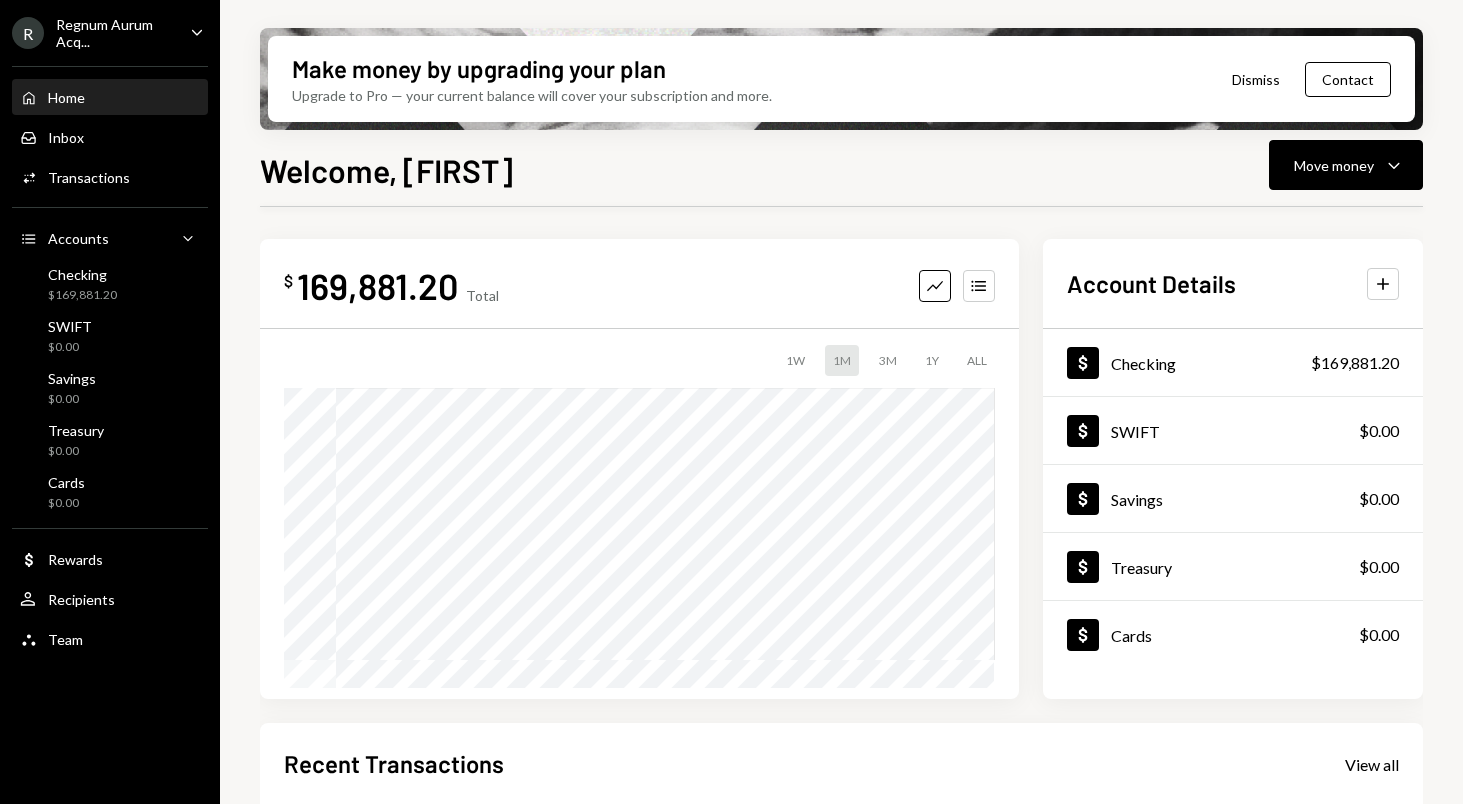 scroll, scrollTop: 360, scrollLeft: 0, axis: vertical 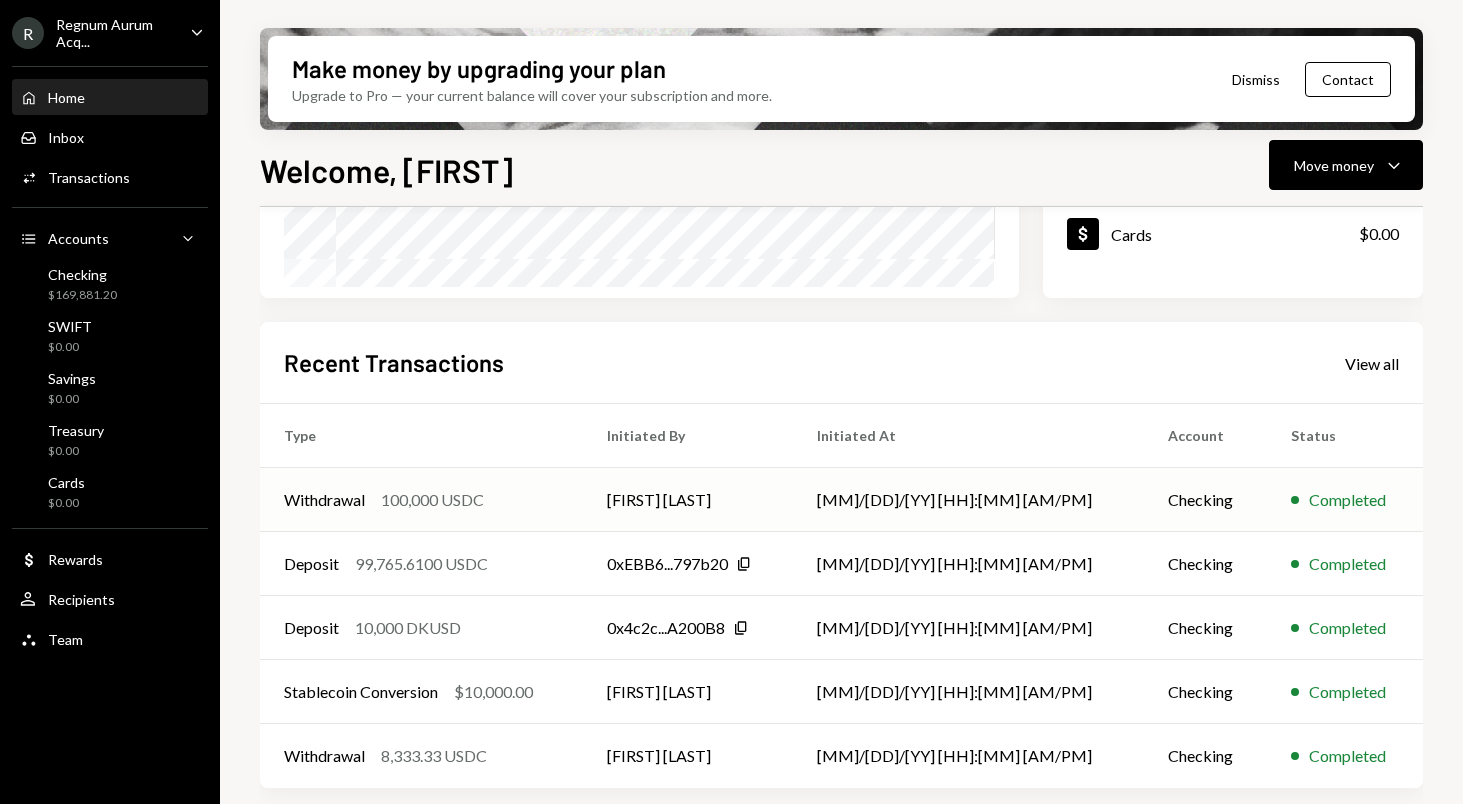 click on "[FIRST] [LAST]" at bounding box center (688, 500) 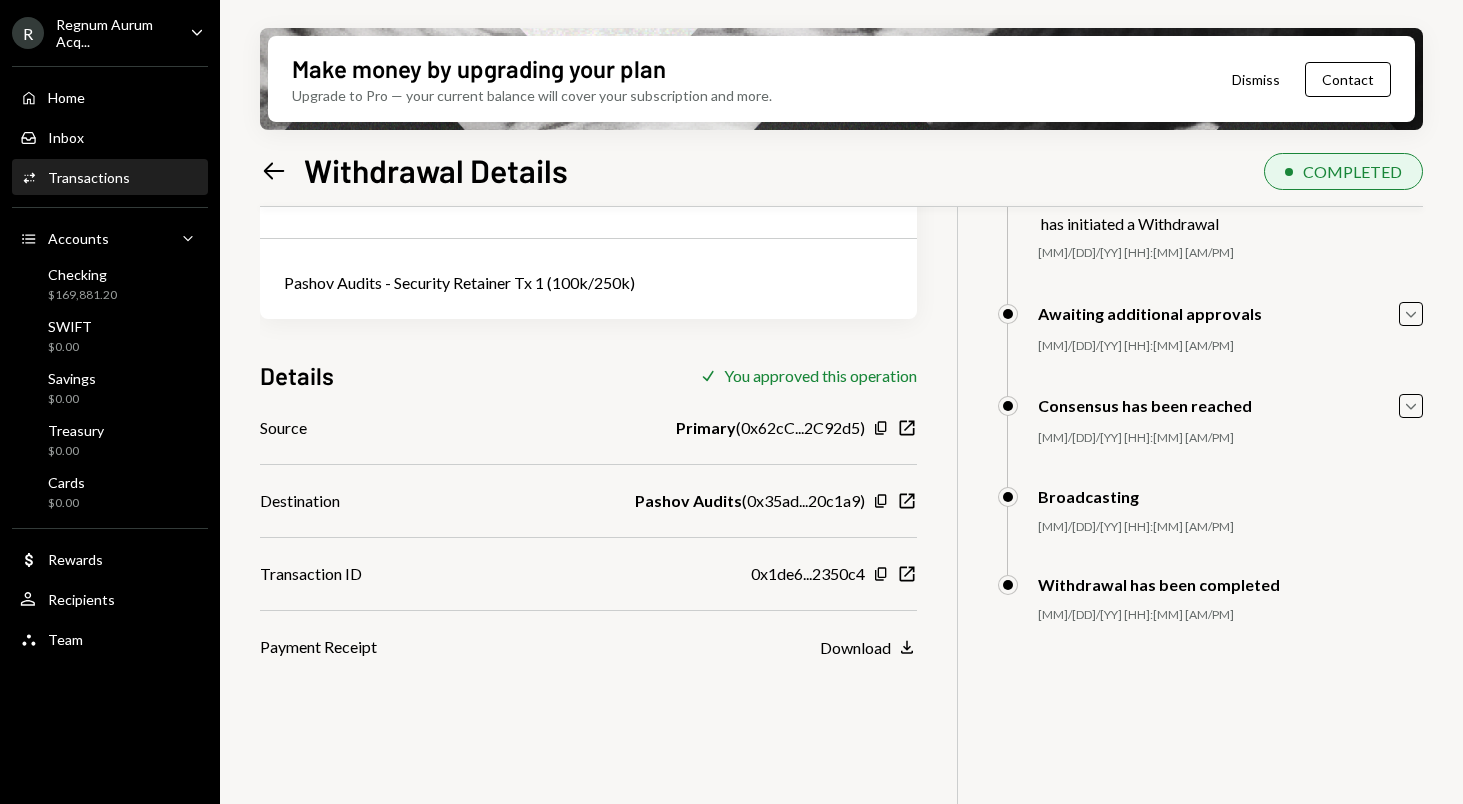 scroll, scrollTop: 118, scrollLeft: 0, axis: vertical 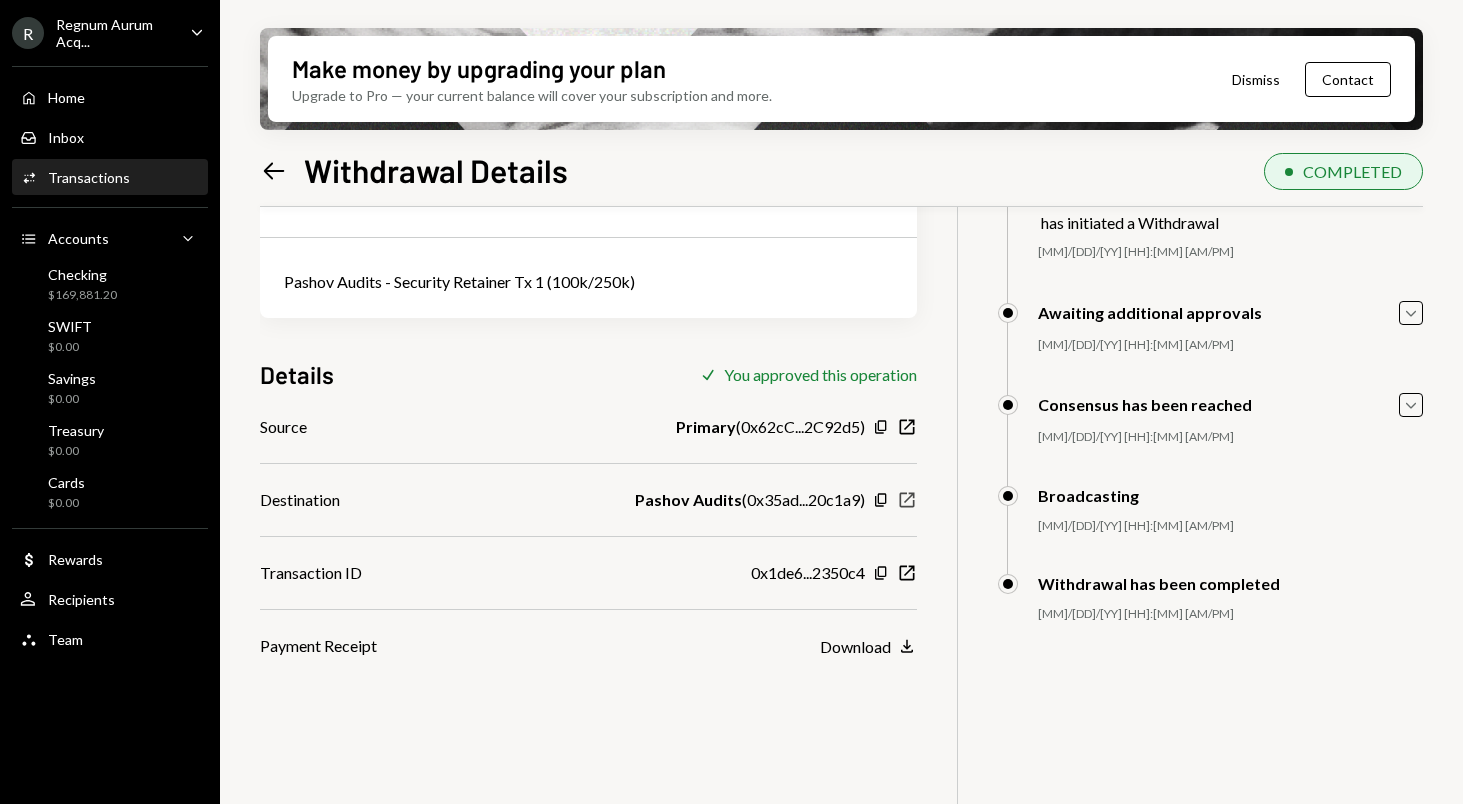 click on "New Window" 